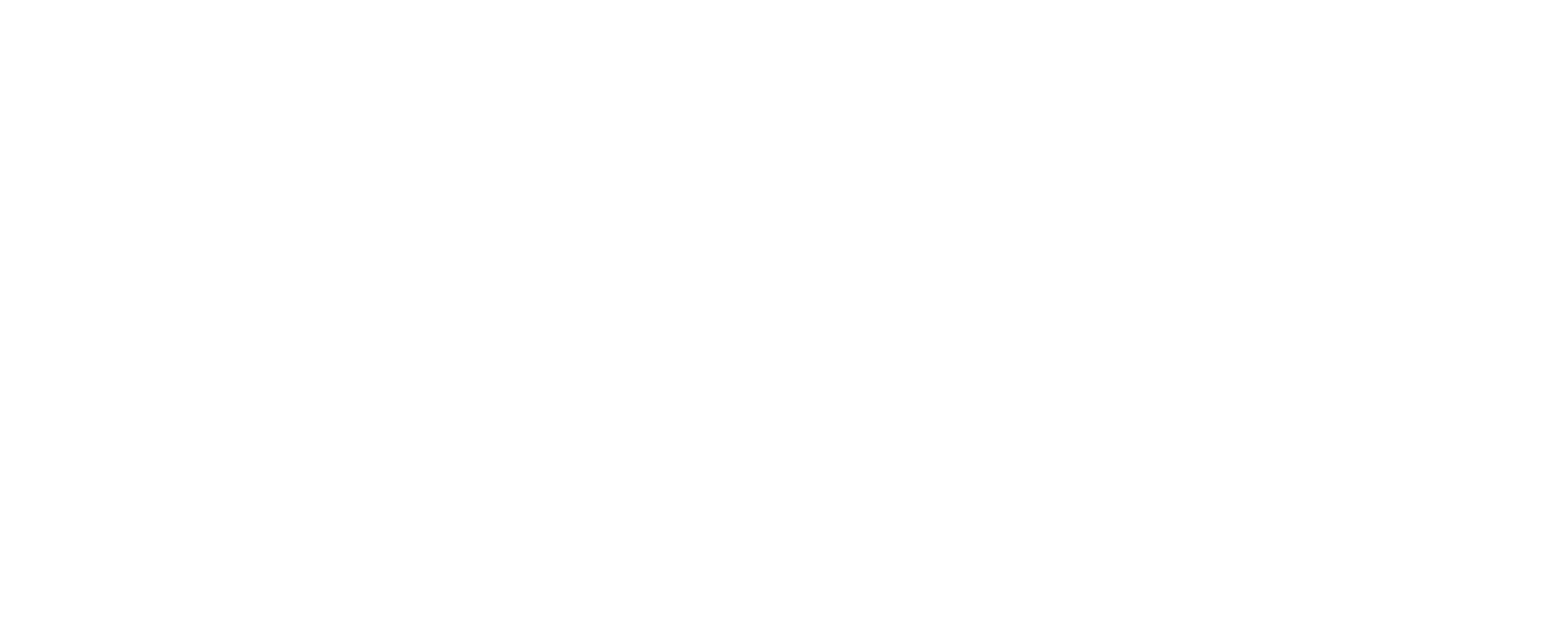 scroll, scrollTop: 0, scrollLeft: 0, axis: both 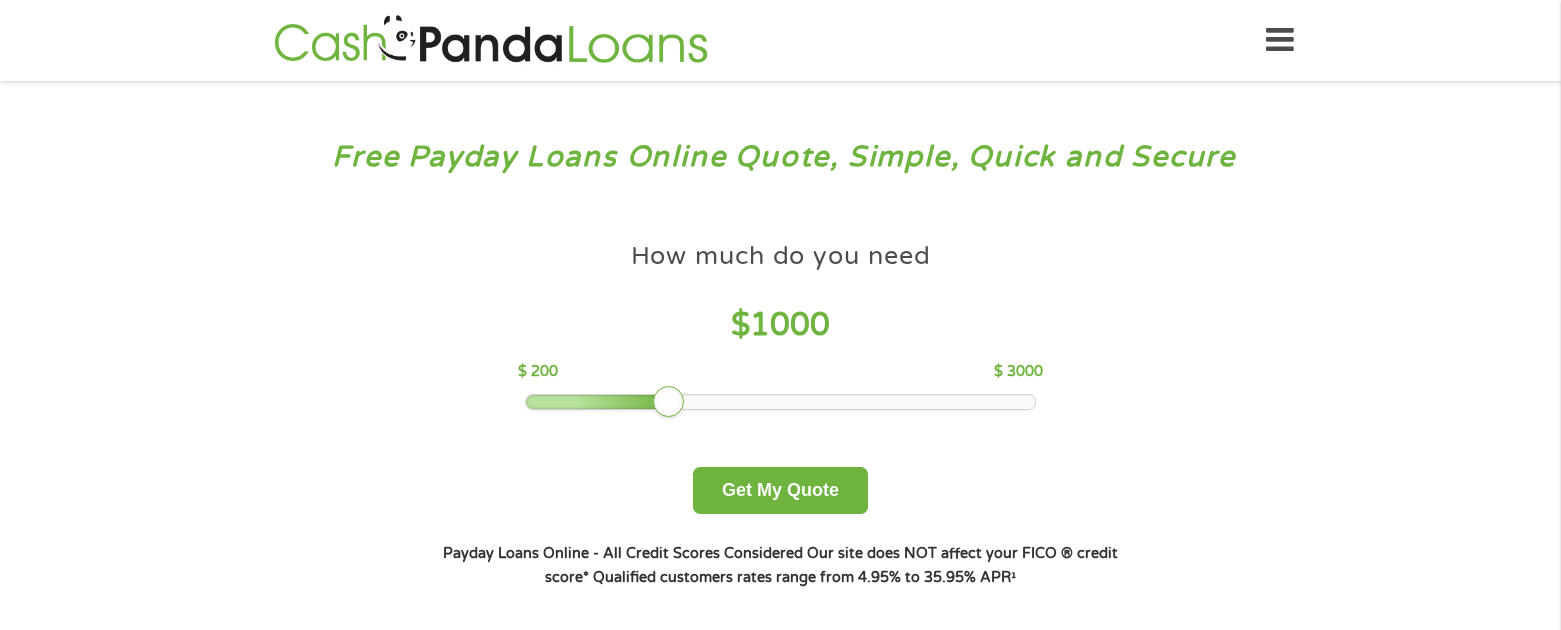 click at bounding box center [780, 402] 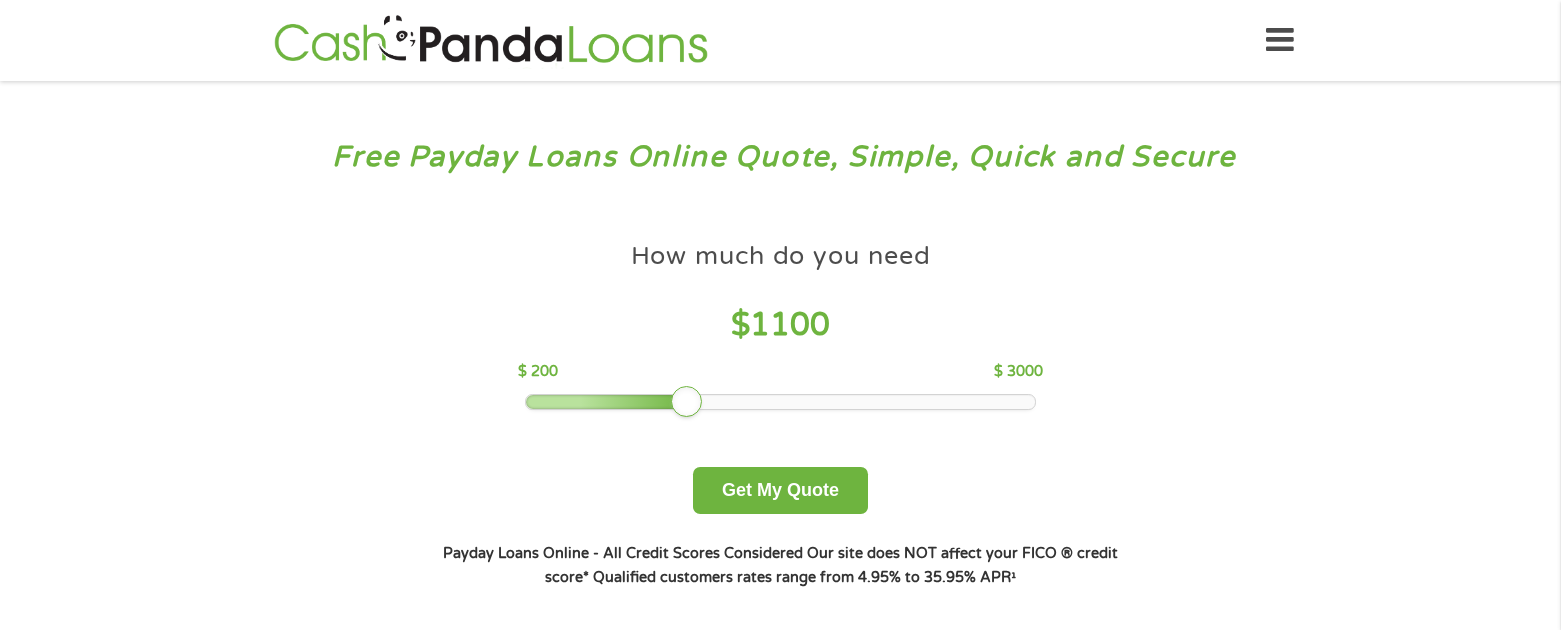 click at bounding box center [780, 402] 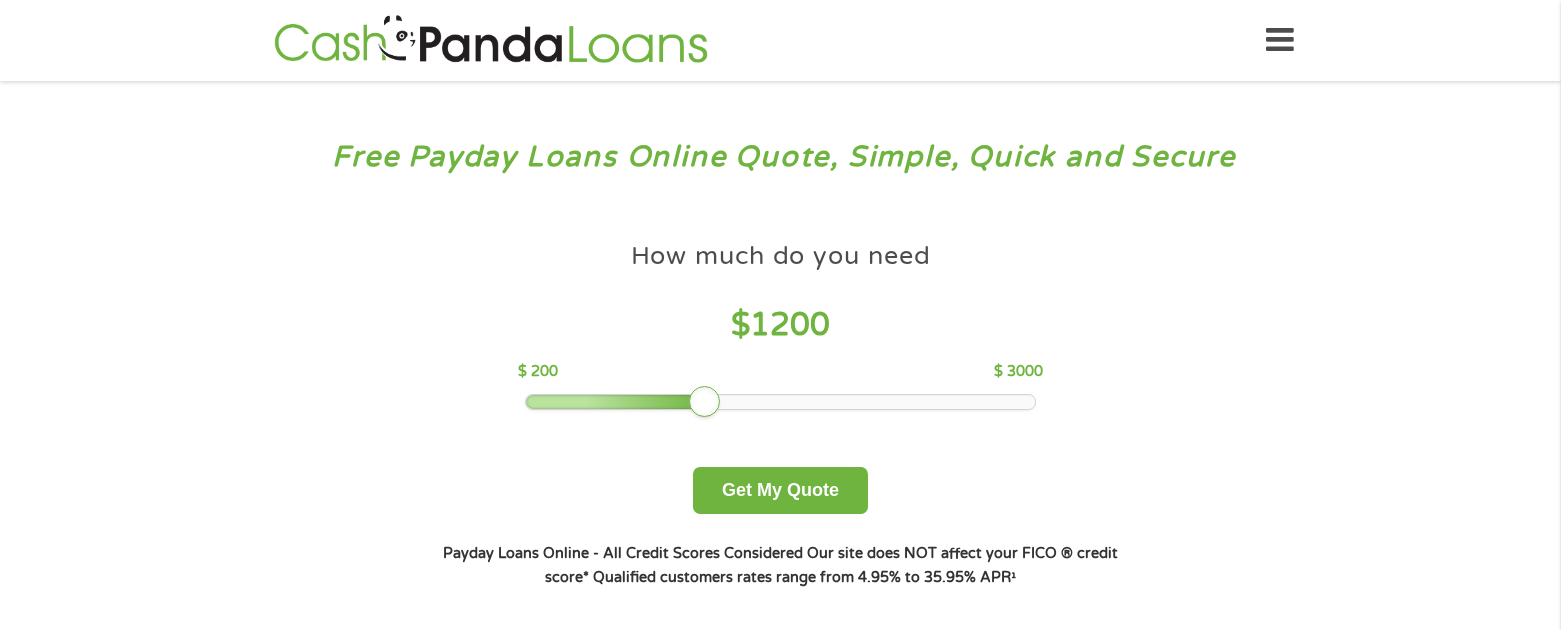 click at bounding box center (780, 402) 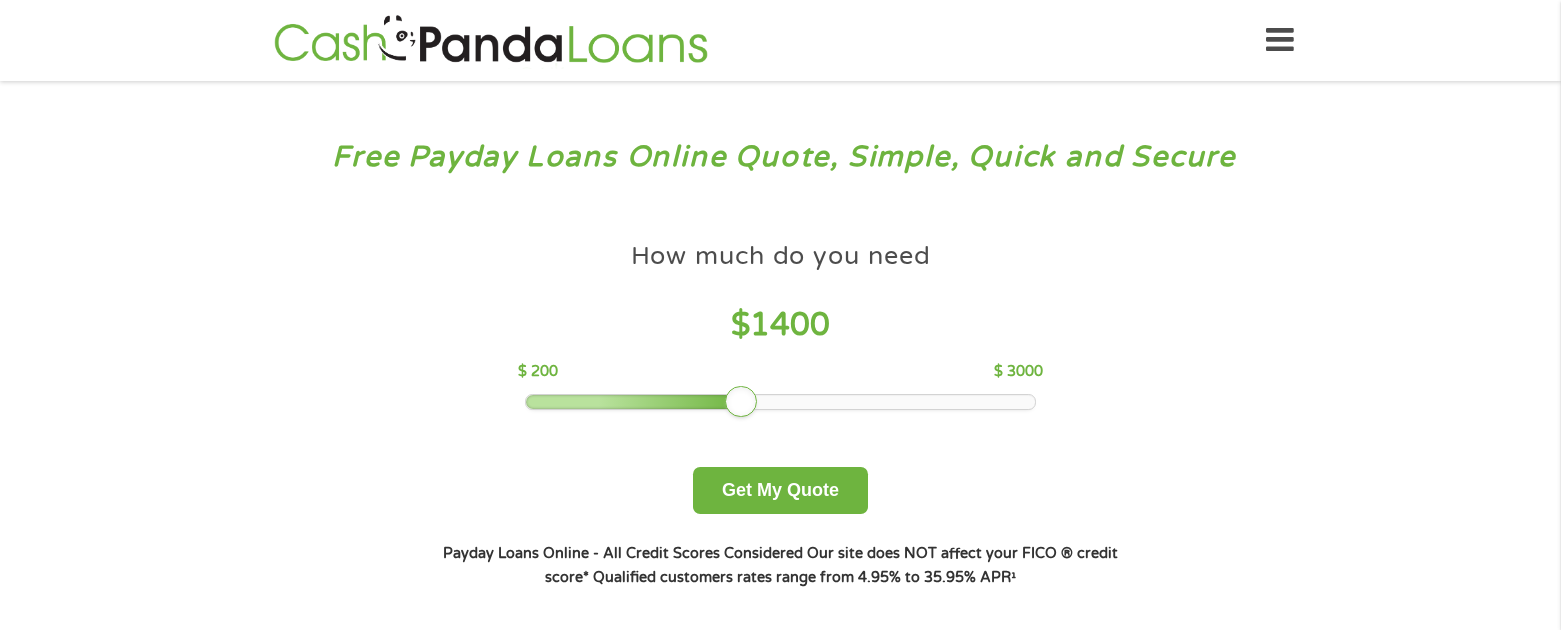 click at bounding box center [780, 402] 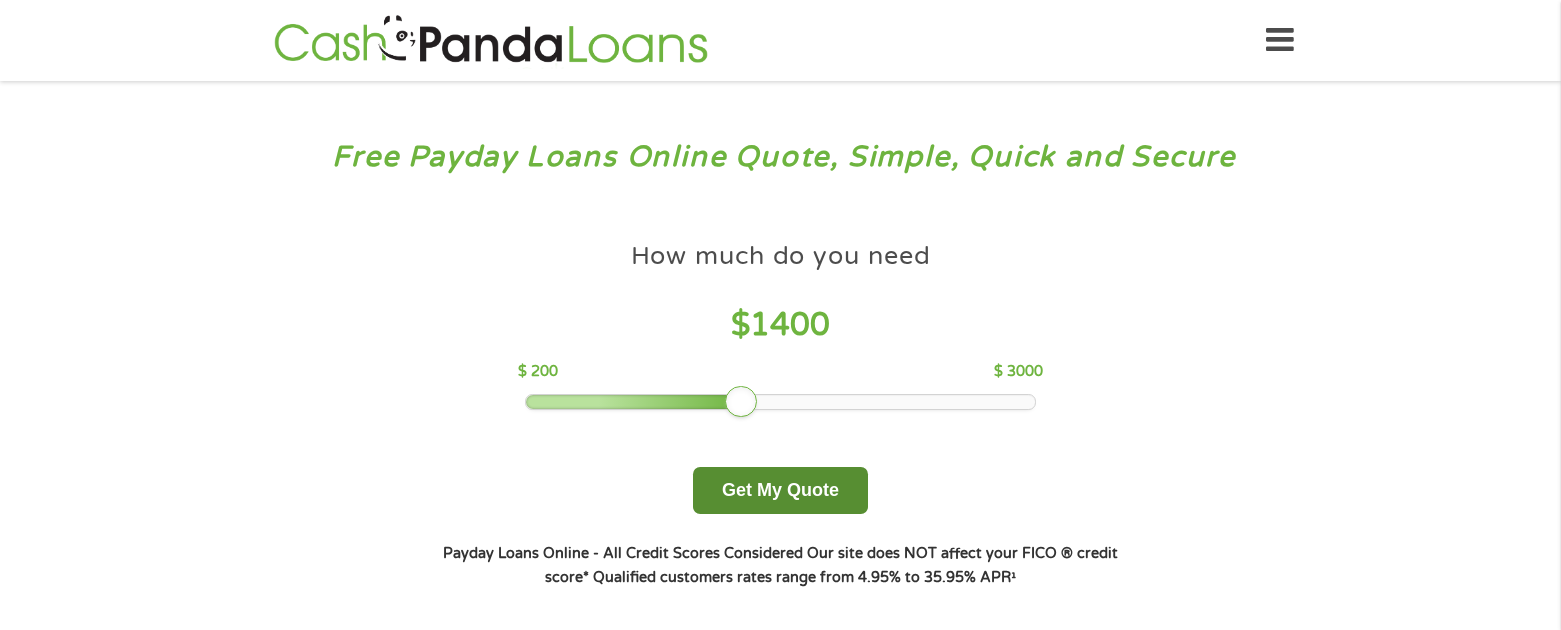 click on "Get My Quote" at bounding box center (780, 490) 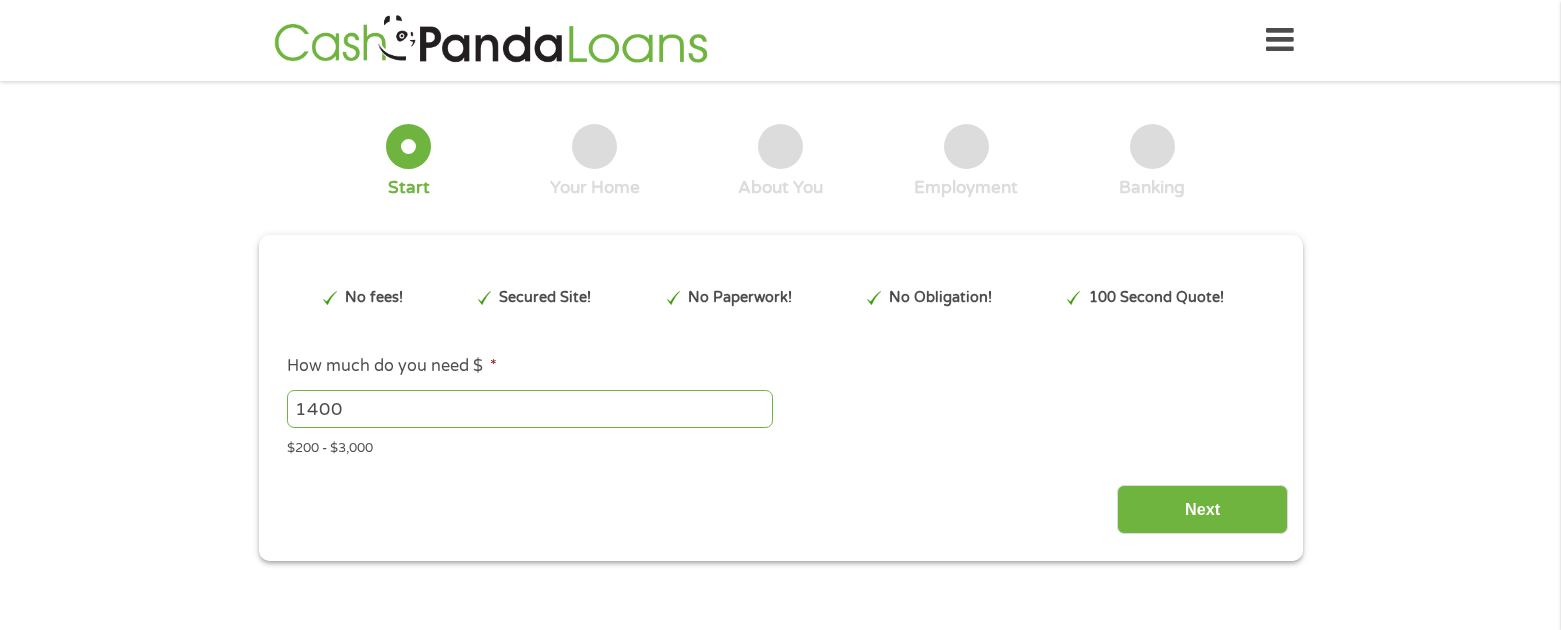 scroll, scrollTop: 0, scrollLeft: 0, axis: both 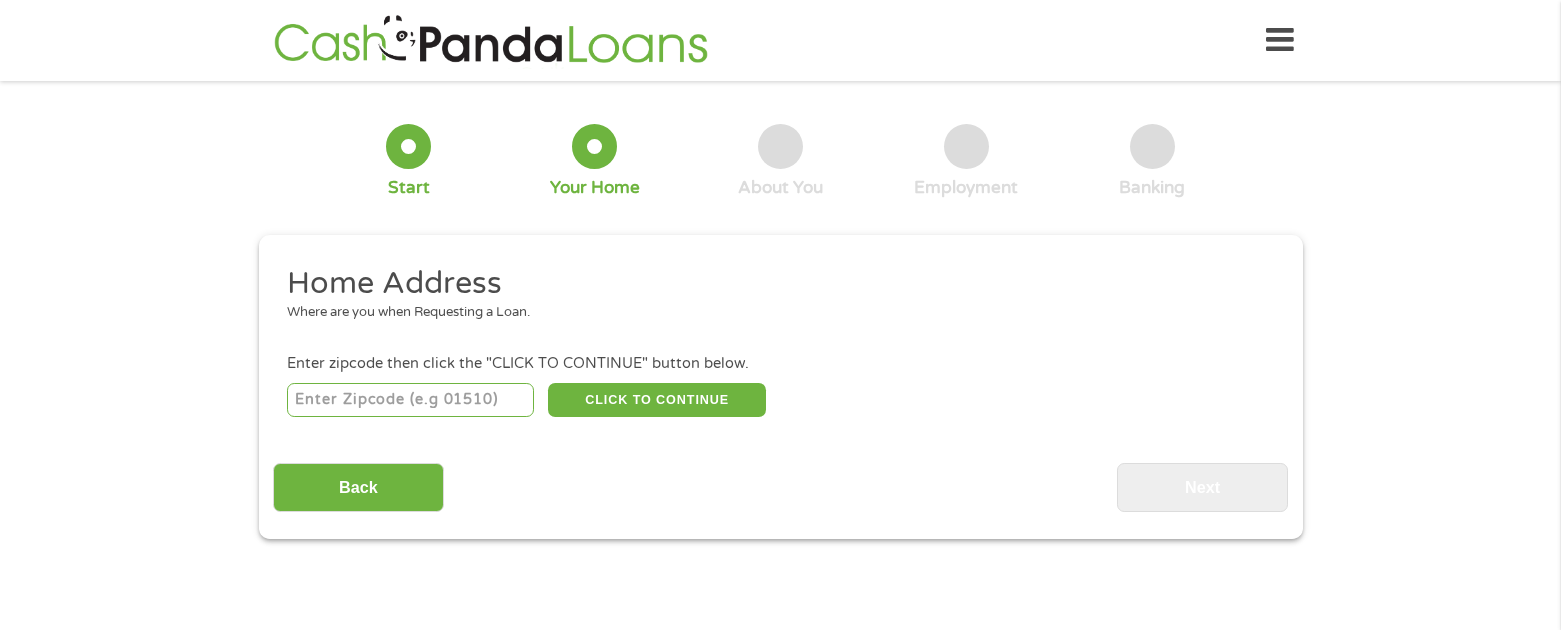 click at bounding box center (410, 400) 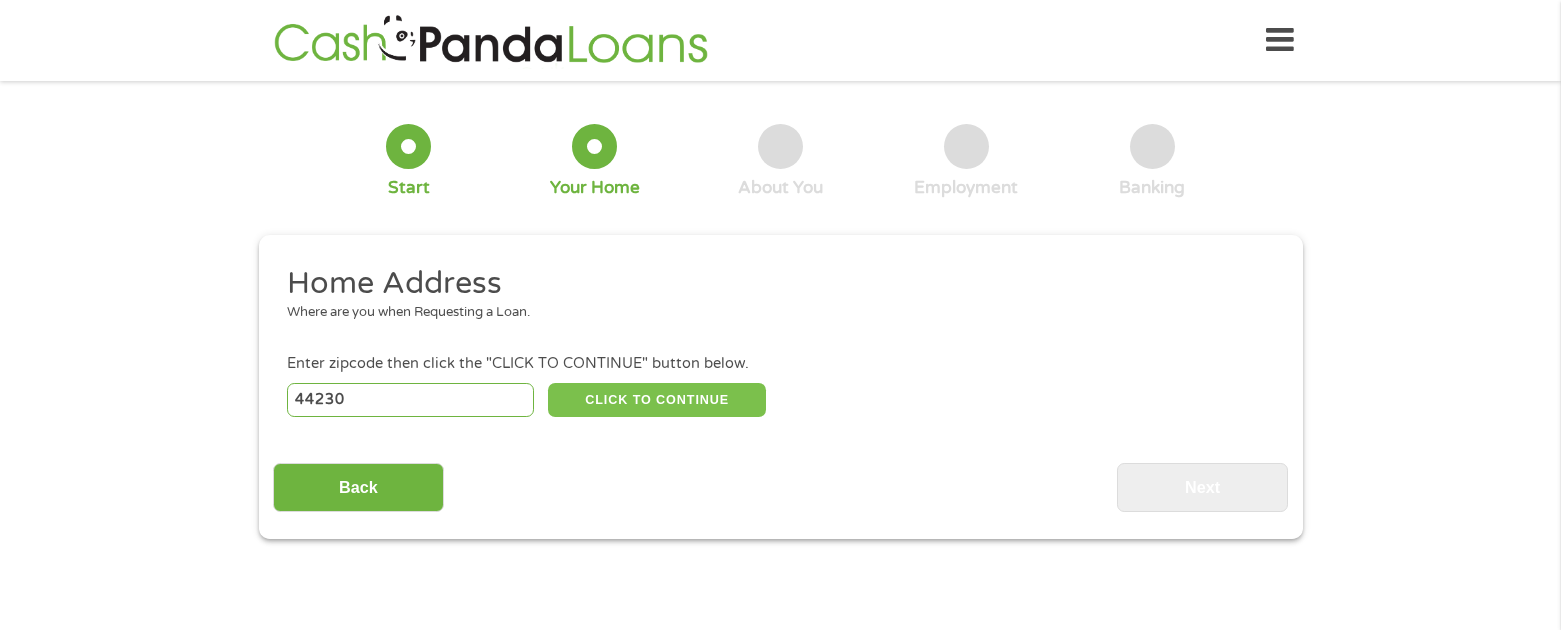 type on "44230" 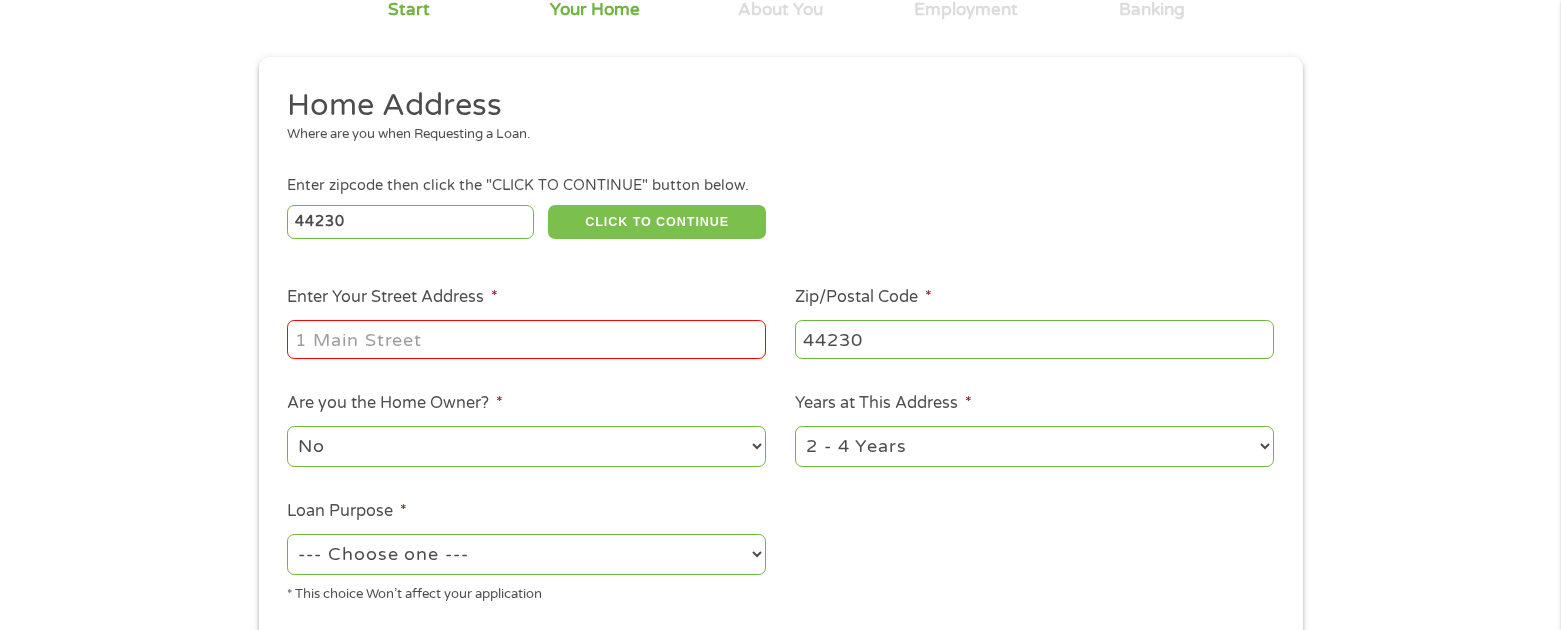 scroll, scrollTop: 200, scrollLeft: 0, axis: vertical 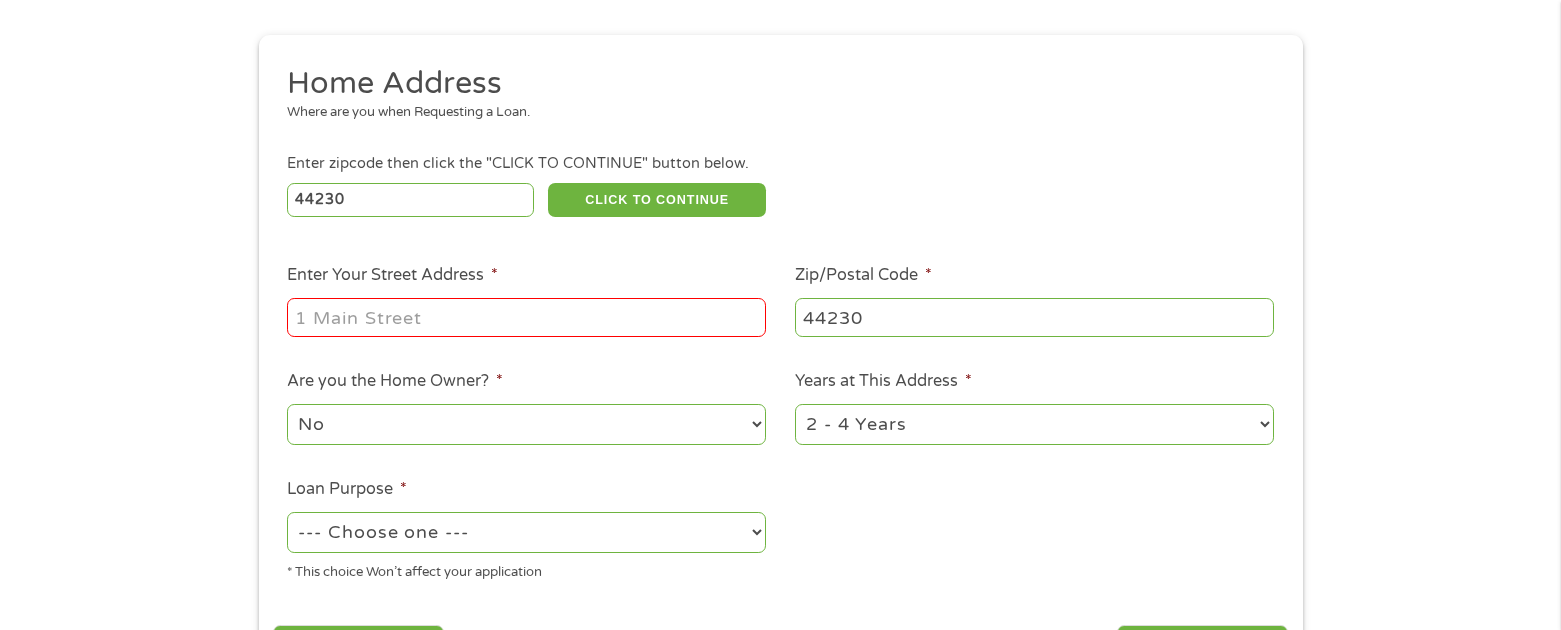 click on "Enter Your Street Address *" at bounding box center (526, 317) 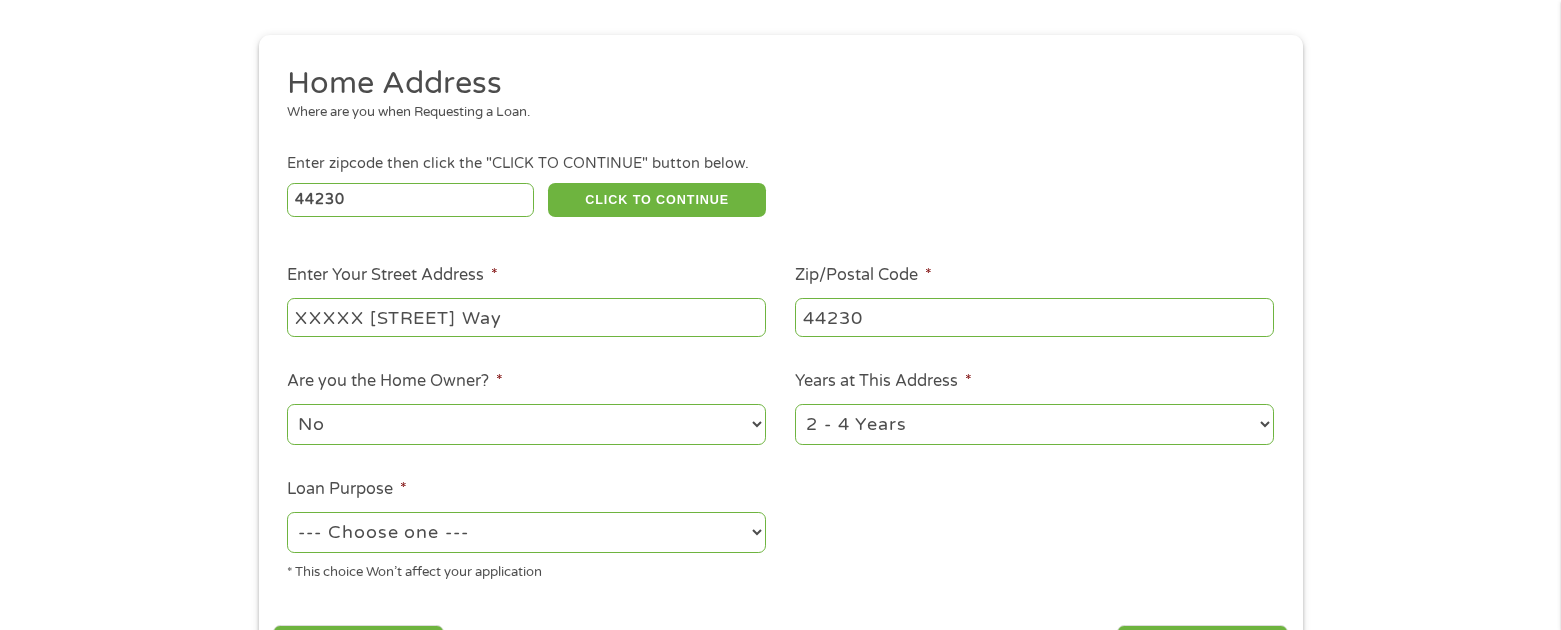 type on "XXXXX [STREET] Way" 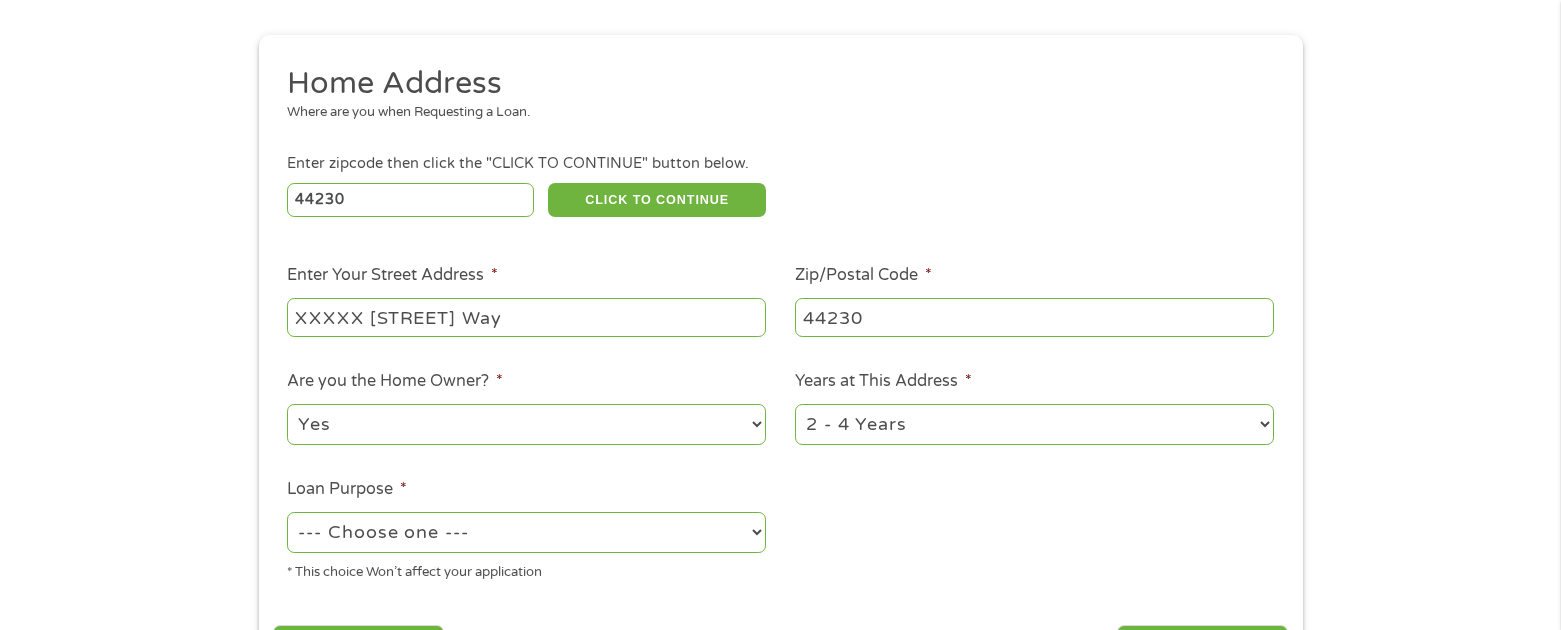 click on "No Yes" at bounding box center [526, 424] 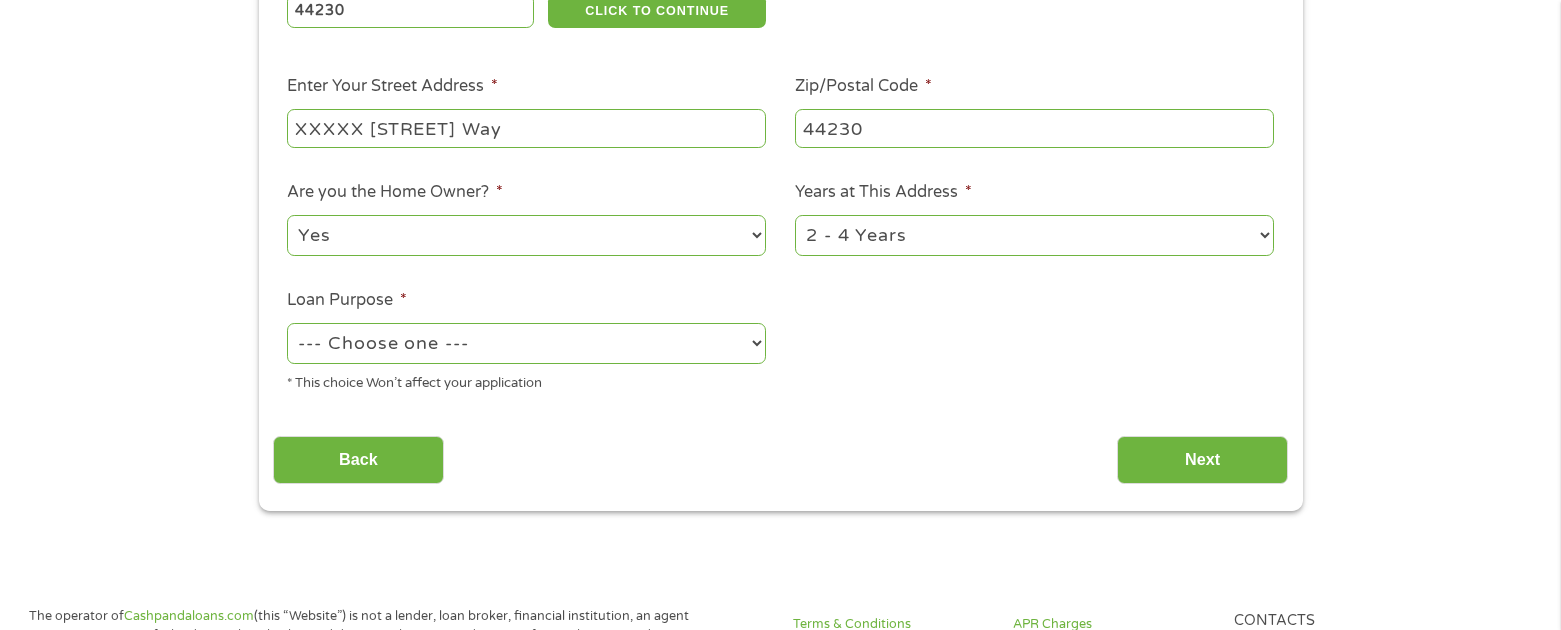 scroll, scrollTop: 400, scrollLeft: 0, axis: vertical 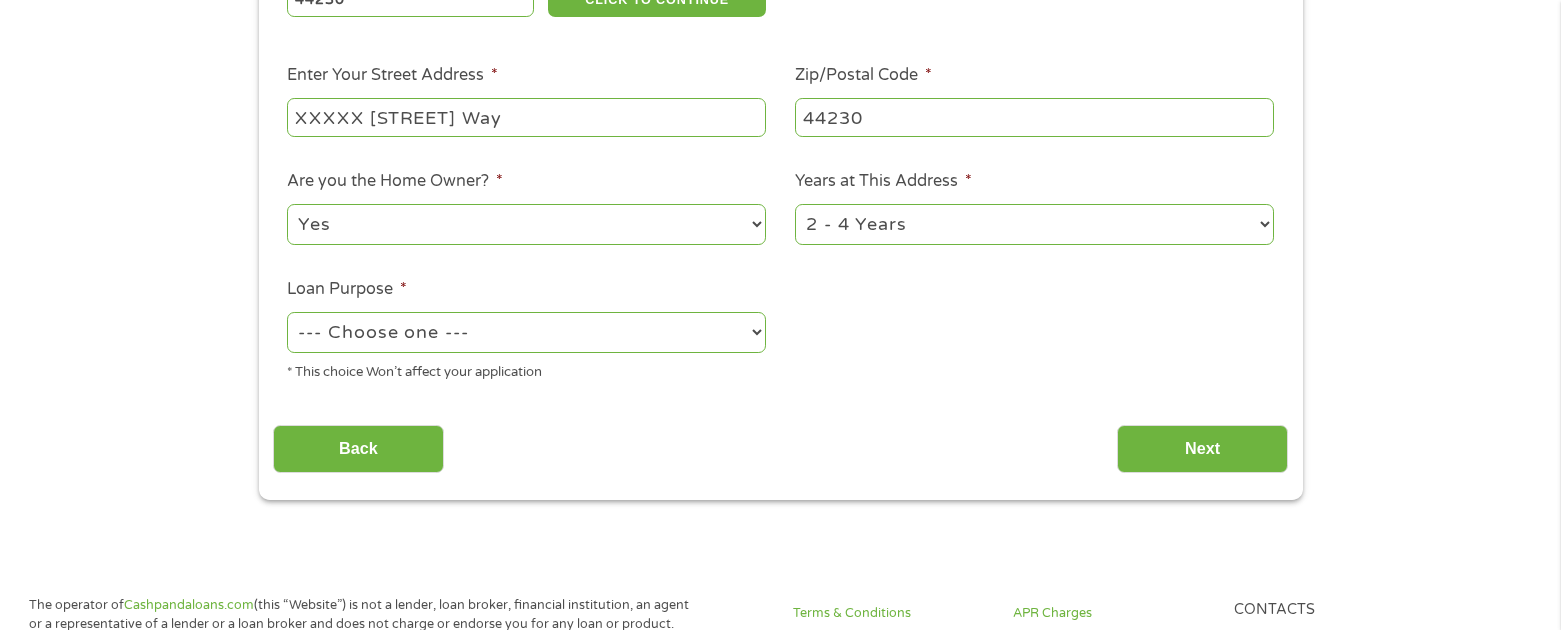 click on "--- Choose one --- Pay Bills Debt Consolidation Home Improvement Major Purchase Car Loan Short Term Cash Medical Expenses Other" at bounding box center (526, 332) 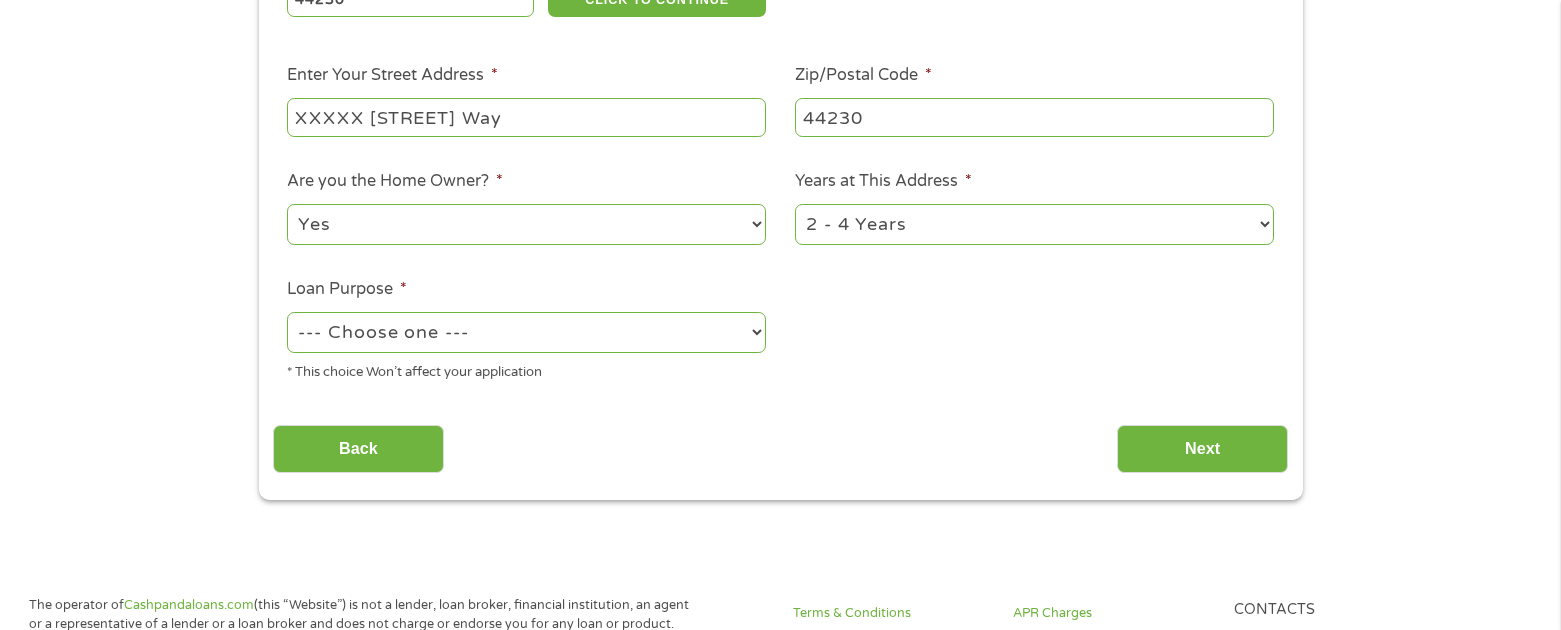 select on "shorttermcash" 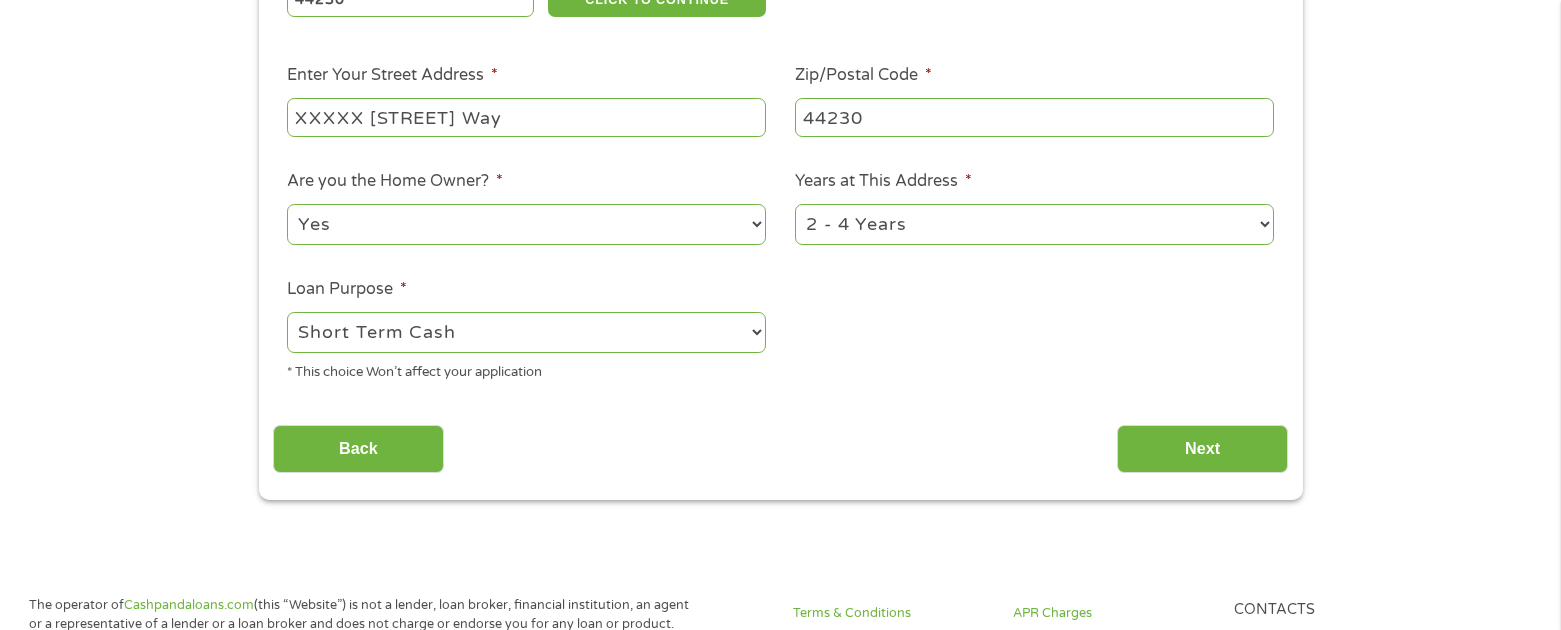 click on "--- Choose one --- Pay Bills Debt Consolidation Home Improvement Major Purchase Car Loan Short Term Cash Medical Expenses Other" at bounding box center [526, 332] 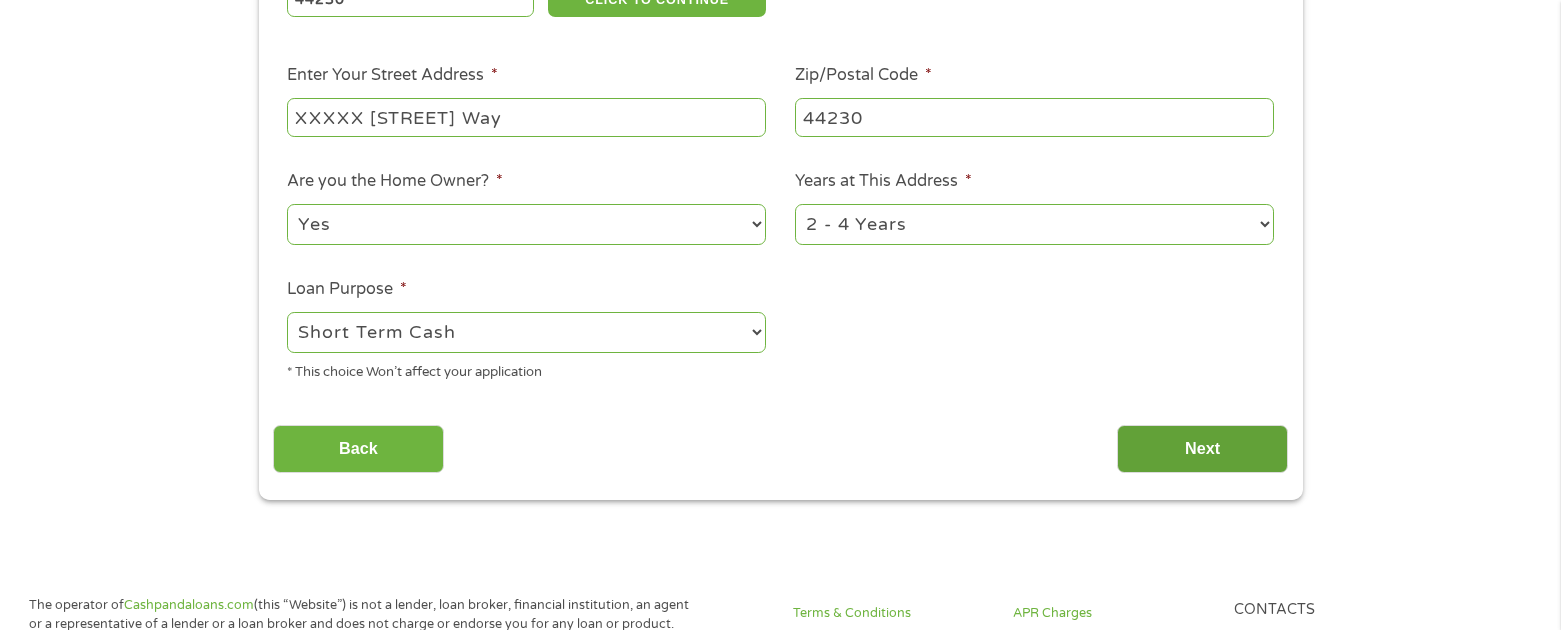click on "Next" at bounding box center [1202, 449] 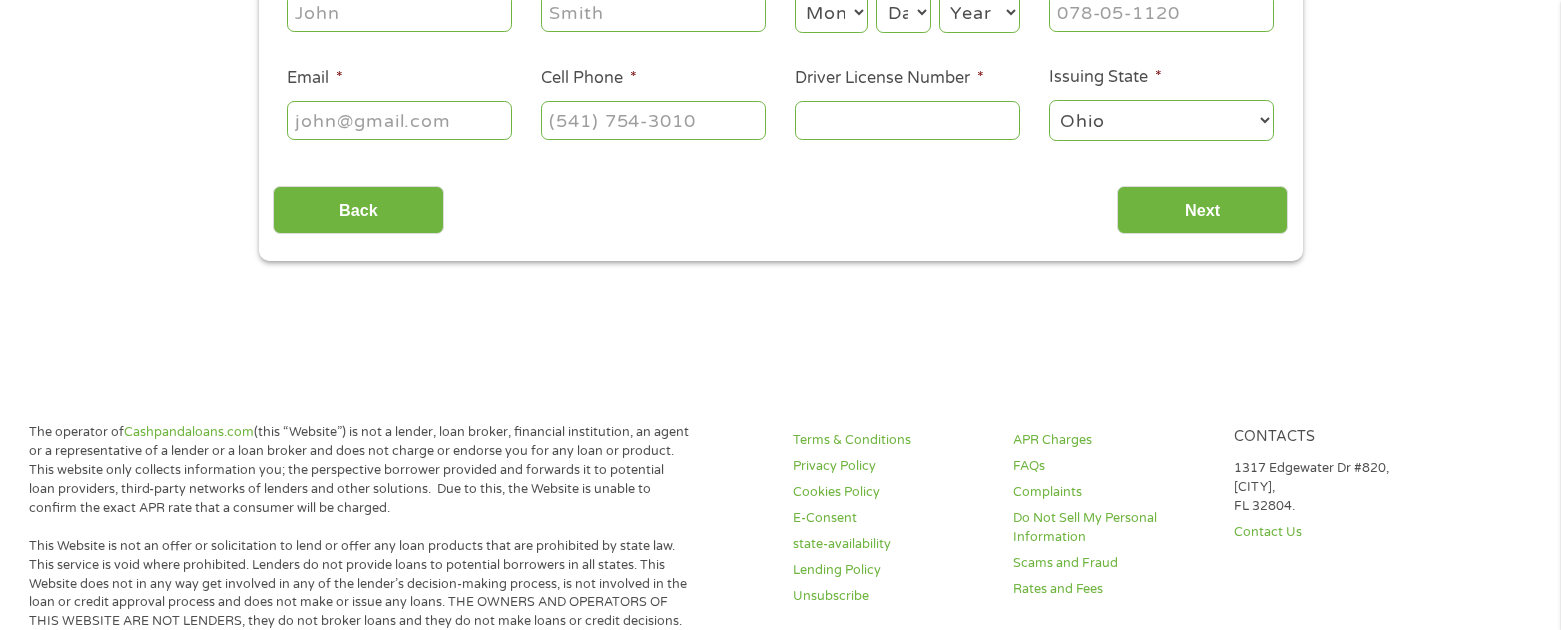 scroll, scrollTop: 8, scrollLeft: 8, axis: both 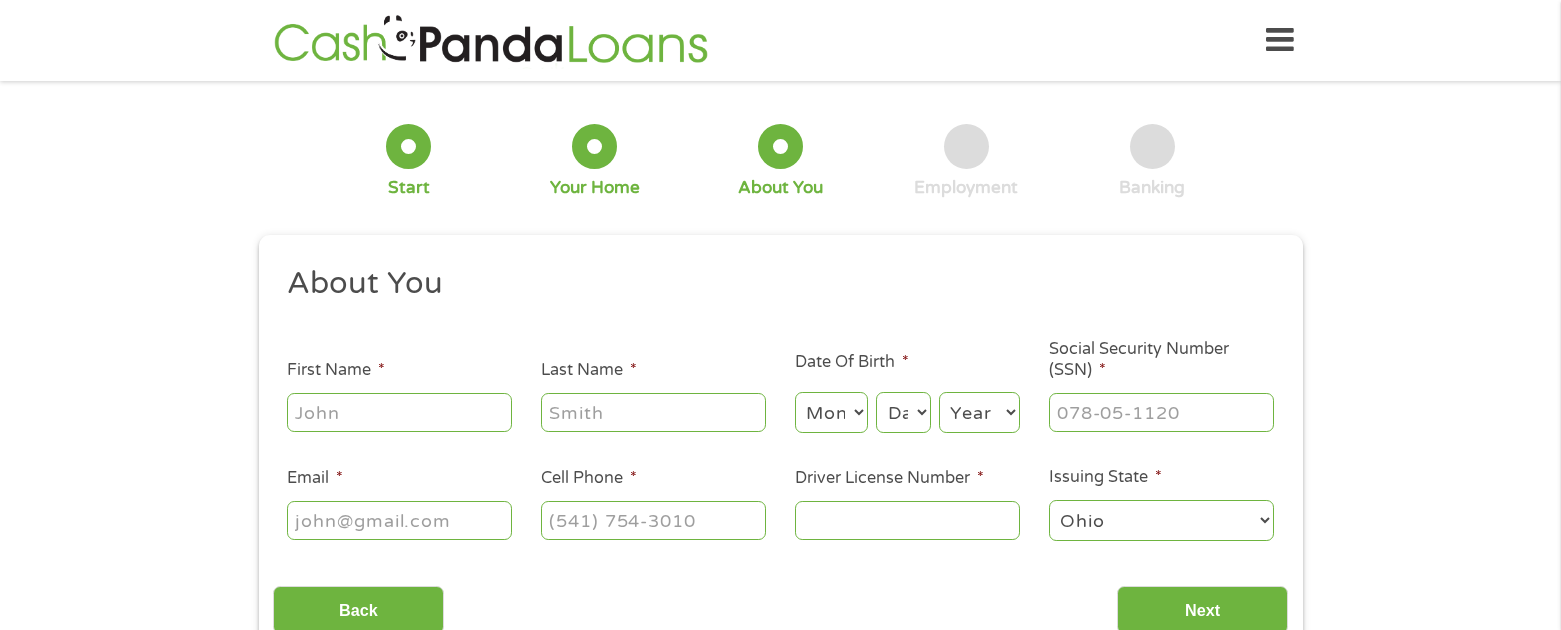 click at bounding box center (287, 390) 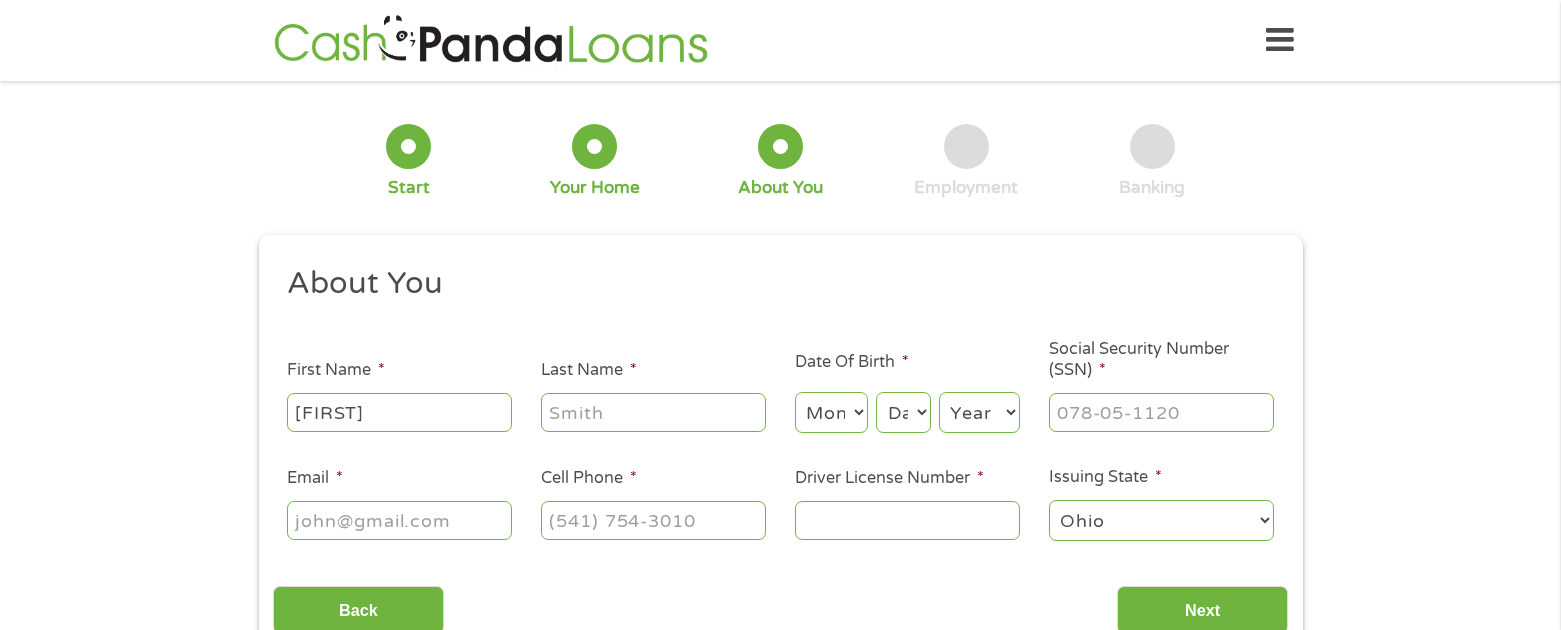 type on "[FIRST]" 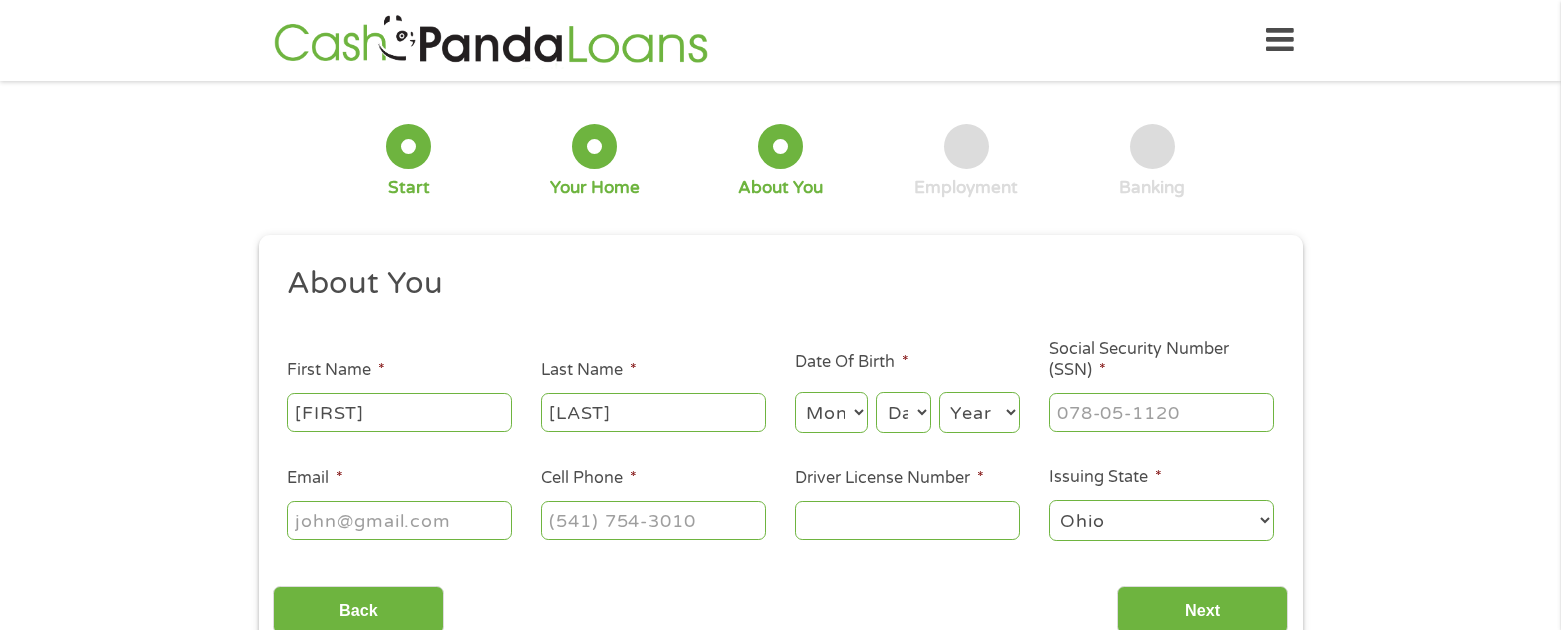 type on "[LAST]" 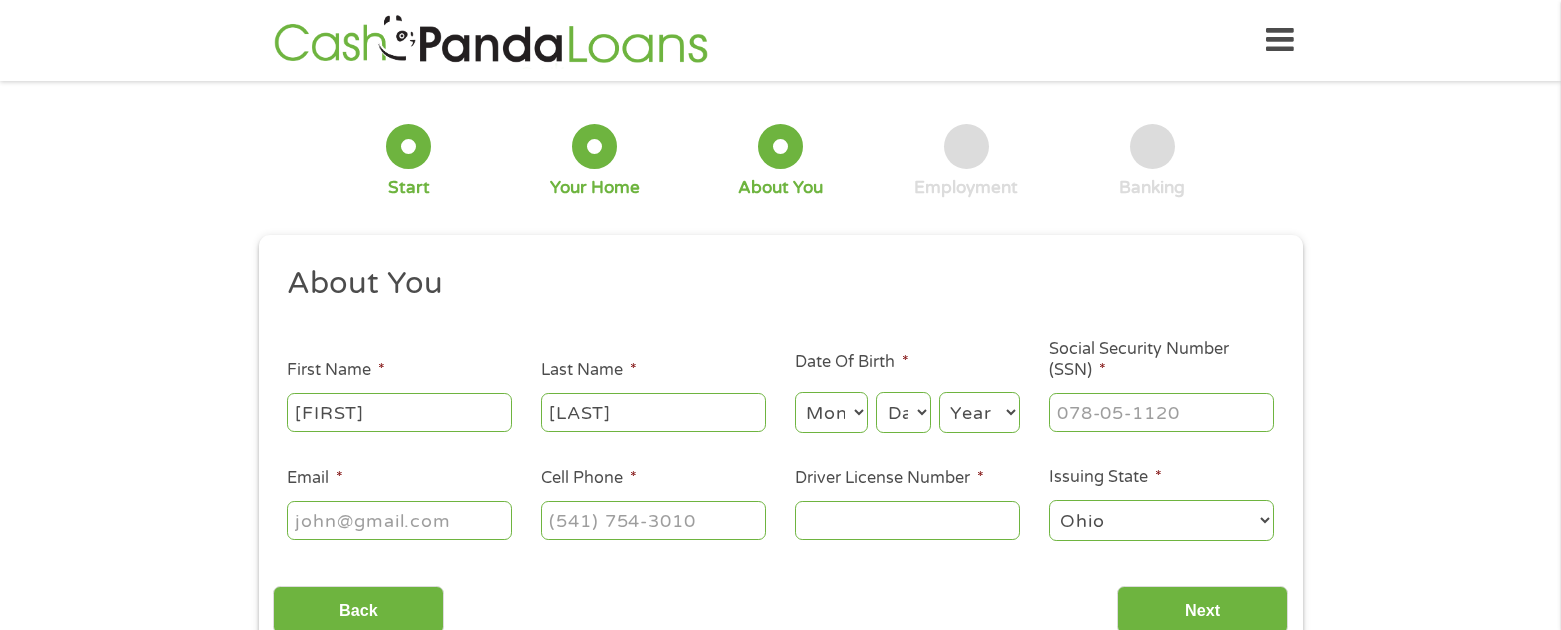 select on "8" 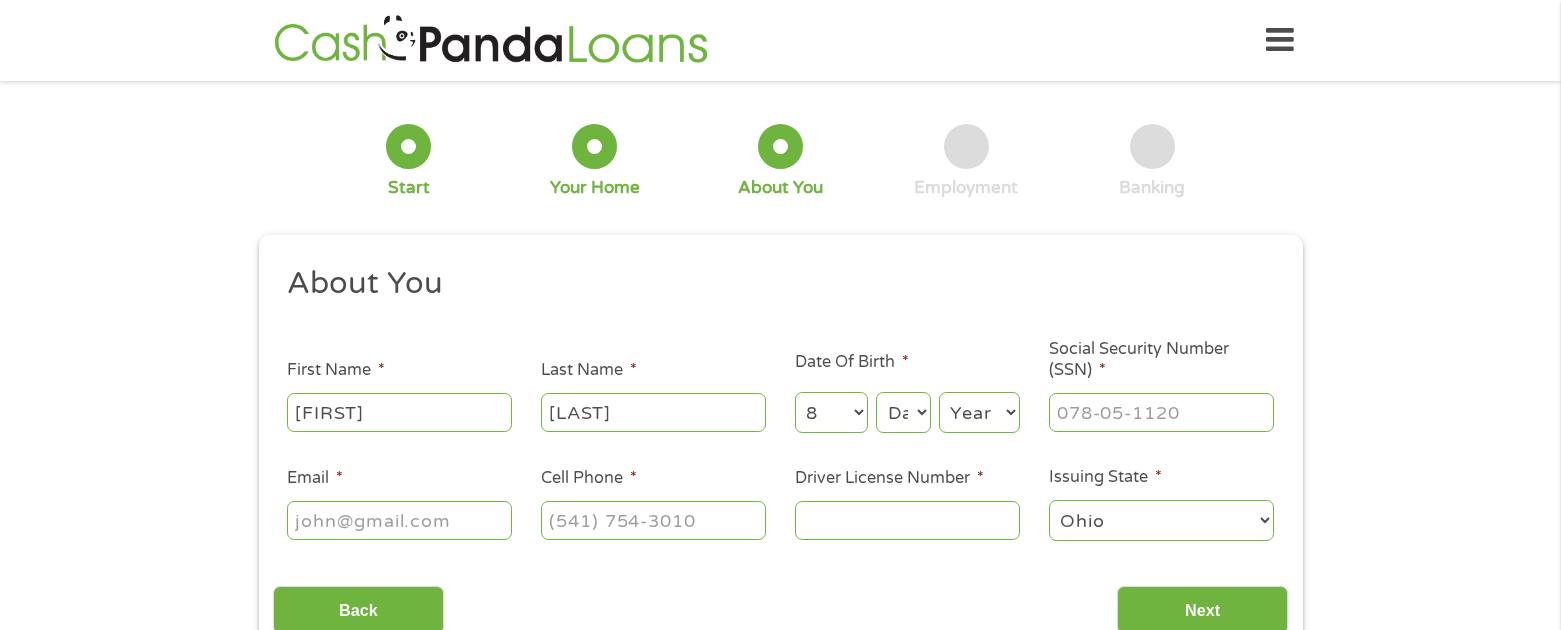 click on "Month 1 2 3 4 5 6 7 8 9 10 11 12" at bounding box center (831, 412) 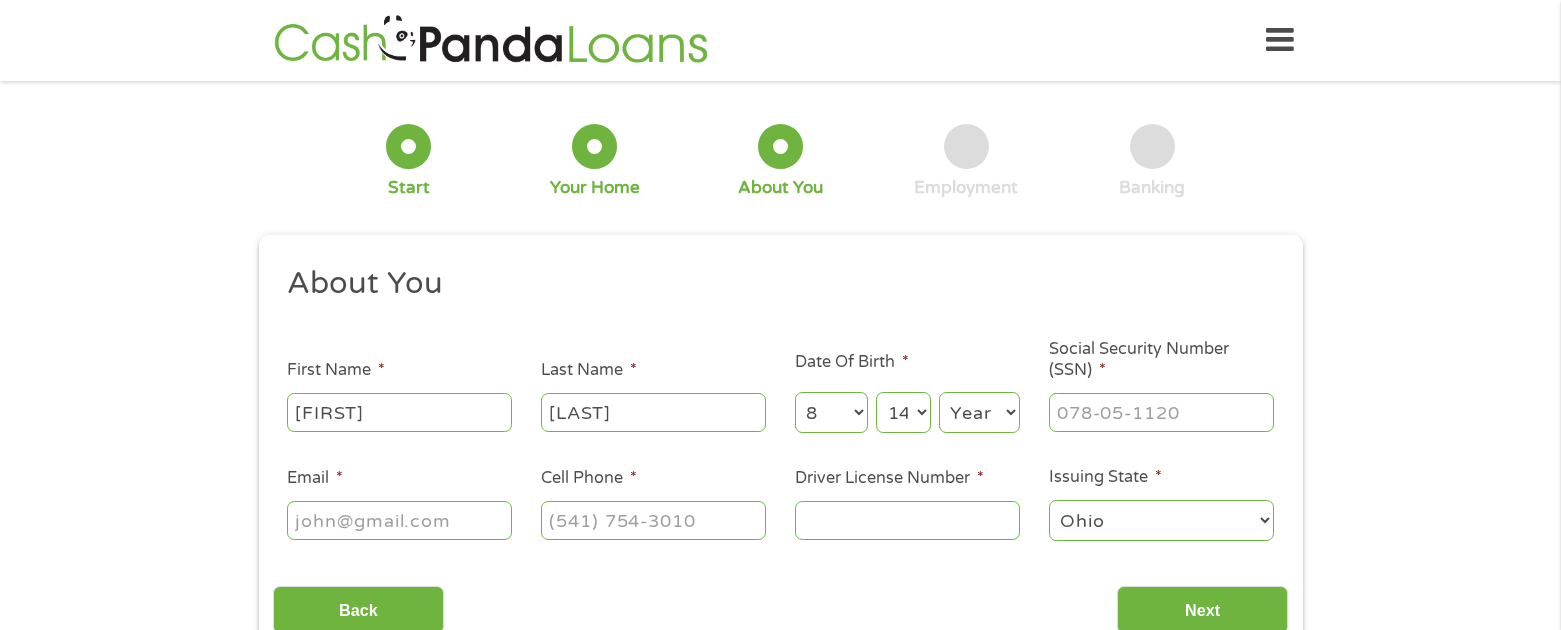 click on "Day 1 2 3 4 5 6 7 8 9 10 11 12 13 14 15 16 17 18 19 20 21 22 23 24 25 26 27 28 29 30 31" at bounding box center [903, 412] 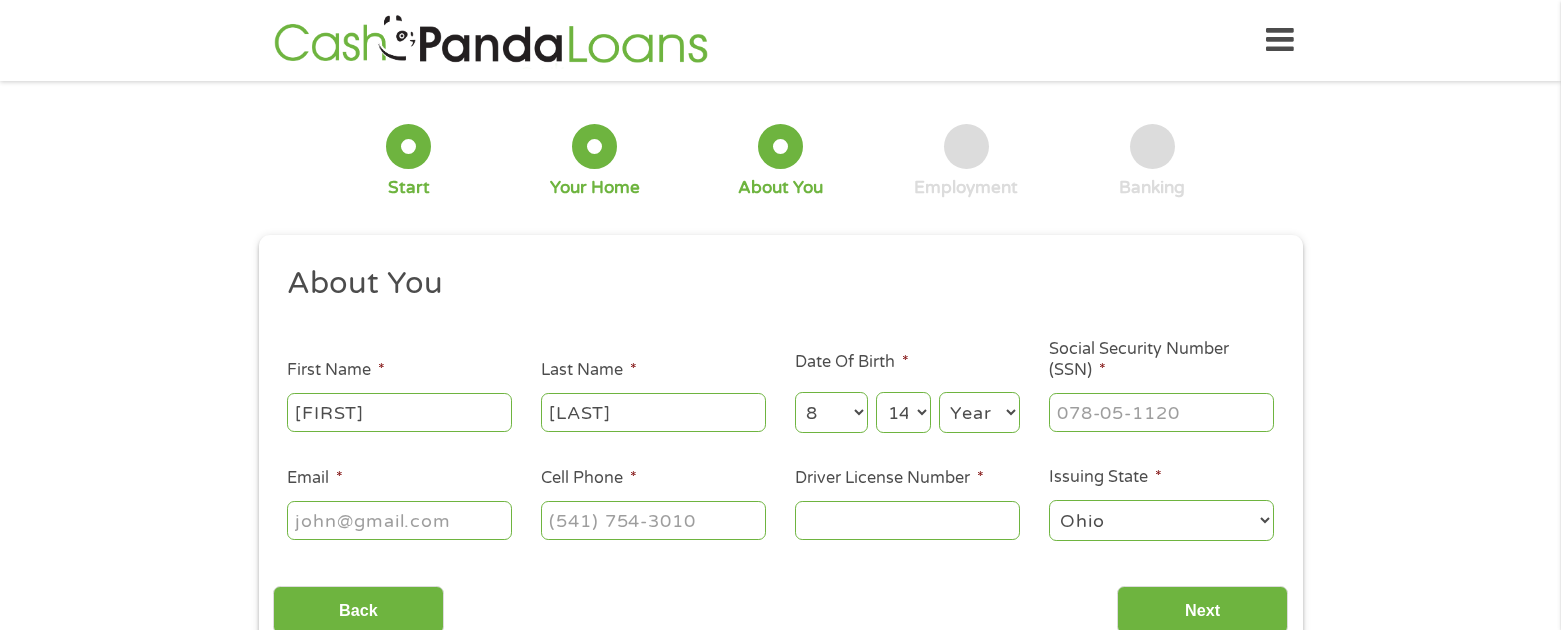 select on "1955" 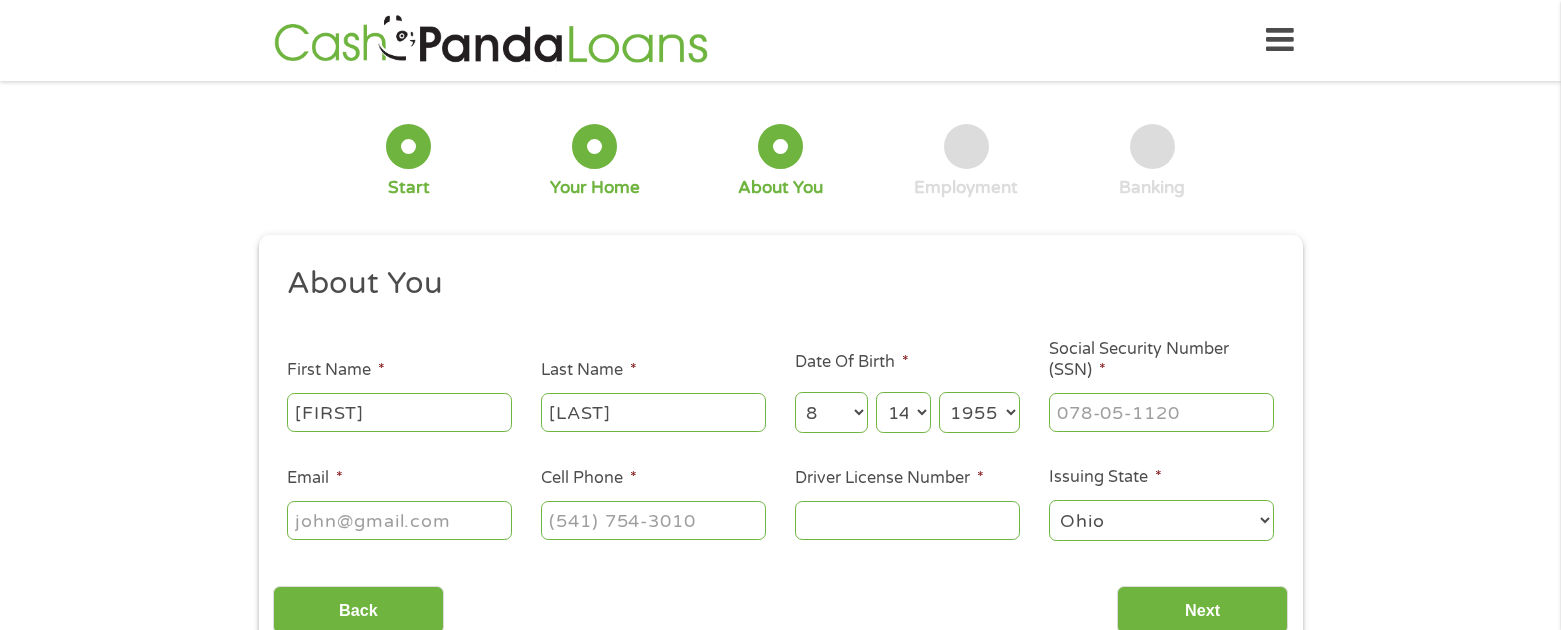 click on "Year 2007 2006 2005 2004 2003 2002 2001 2000 1999 1998 1997 1996 1995 1994 1993 1992 1991 1990 1989 1988 1987 1986 1985 1984 1983 1982 1981 1980 1979 1978 1977 1976 1975 1974 1973 1972 1971 1970 1969 1968 1967 1966 1965 1964 1963 1962 1961 1960 1959 1958 1957 1956 1955 1954 1953 1952 1951 1950 1949 1948 1947 1946 1945 1944 1943 1942 1941 1940 1939 1938 1937 1936 1935 1934 1933 1932 1931 1930 1929 1928 1927 1926 1925 1924 1923 1922 1921 1920" at bounding box center (979, 412) 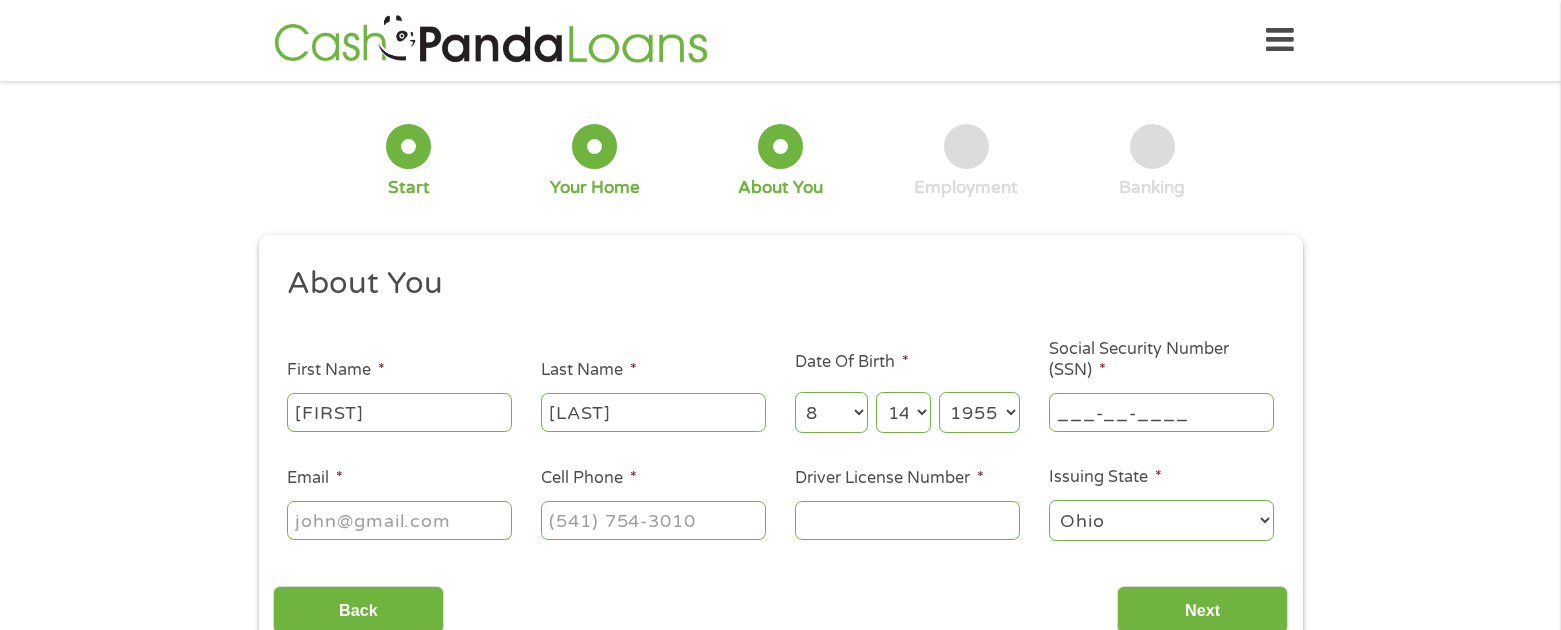 click on "___-__-____" at bounding box center (1161, 412) 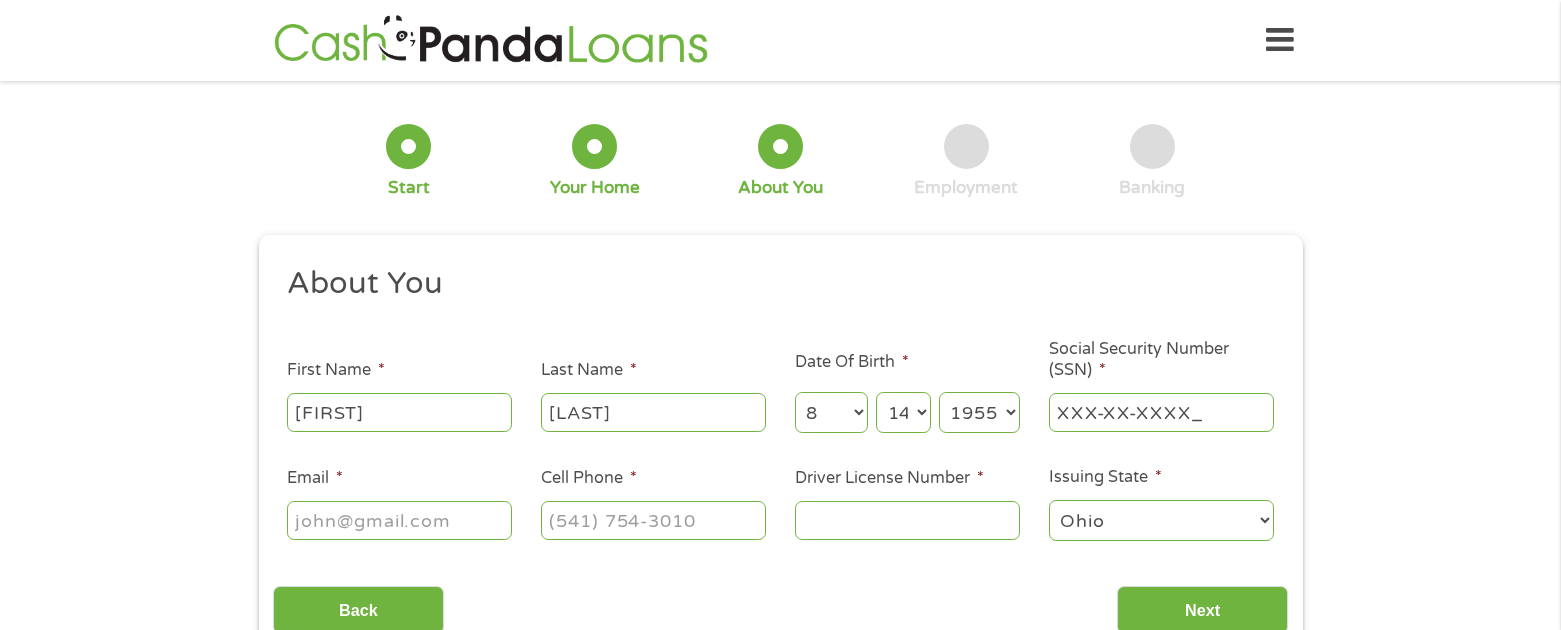 type on "XXX-XX-XXXX" 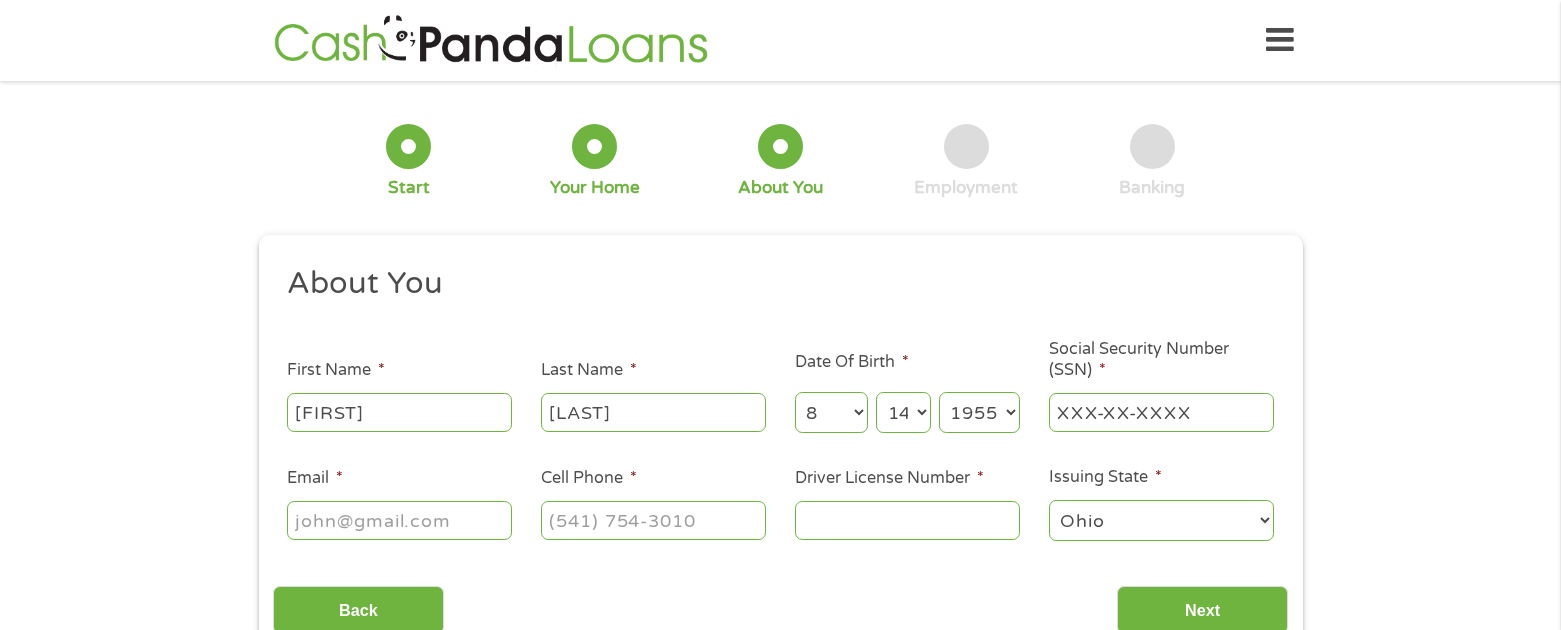 click on "Email *" at bounding box center [399, 520] 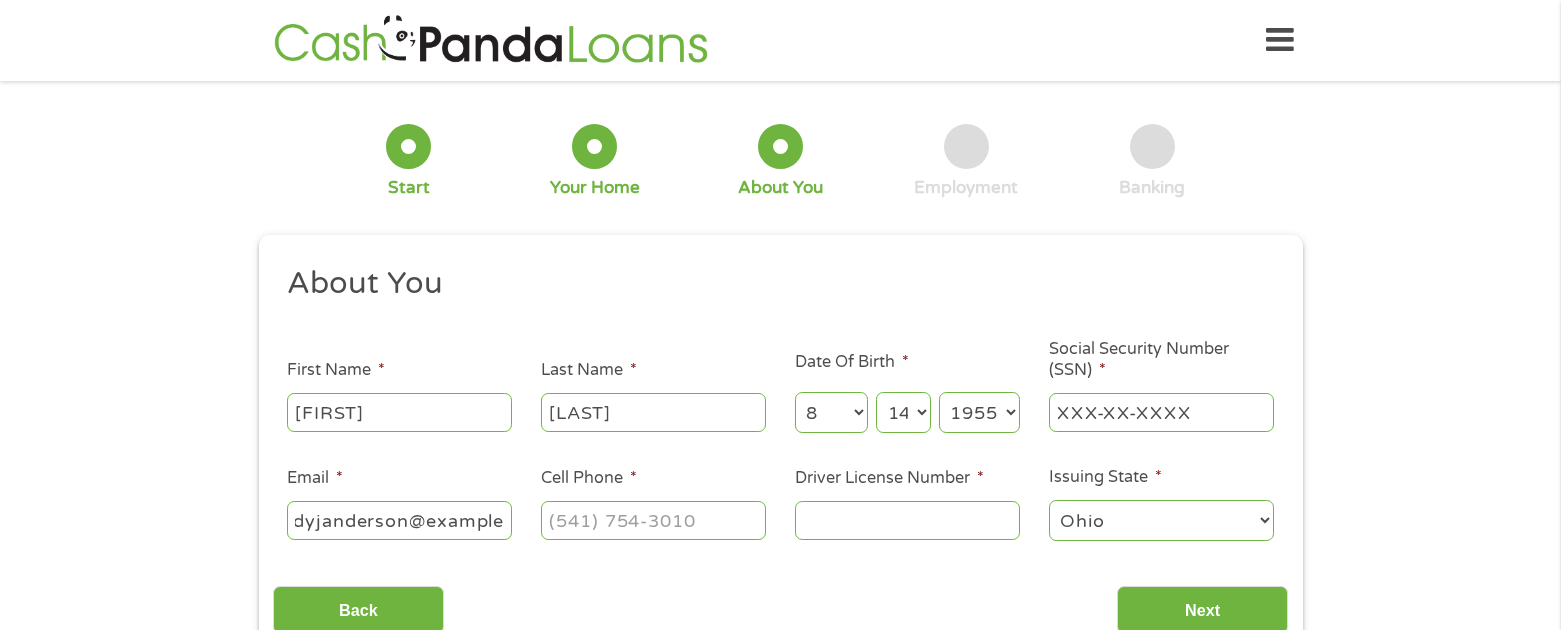 scroll, scrollTop: 0, scrollLeft: 56, axis: horizontal 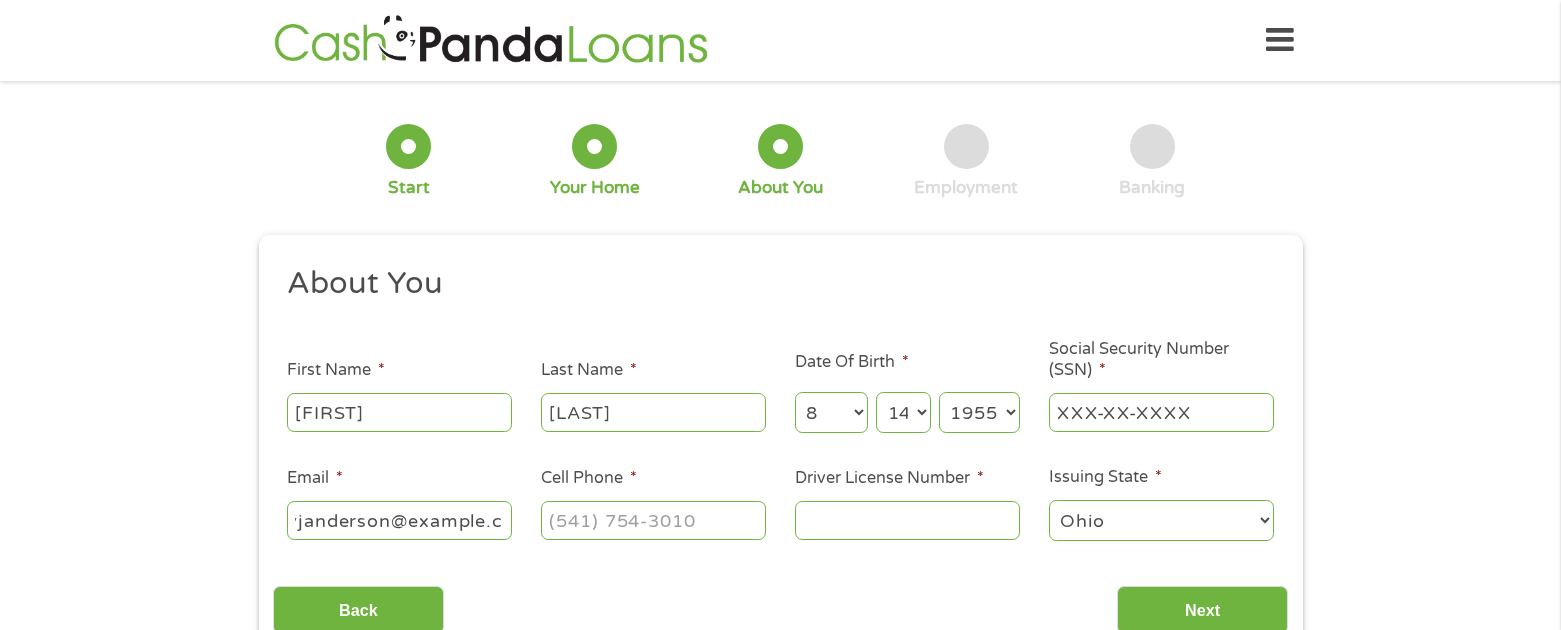 type on "randyjanderson@example.com" 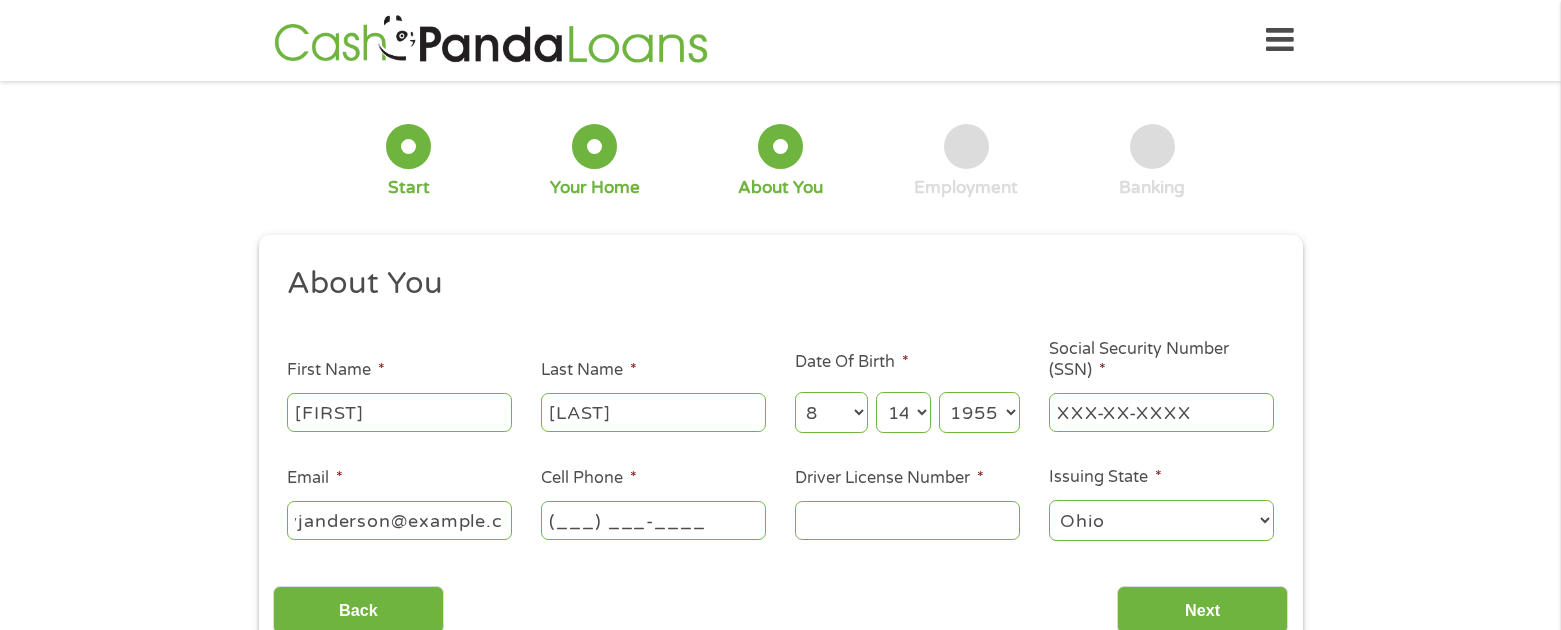 click on "(___) ___-____" at bounding box center (653, 520) 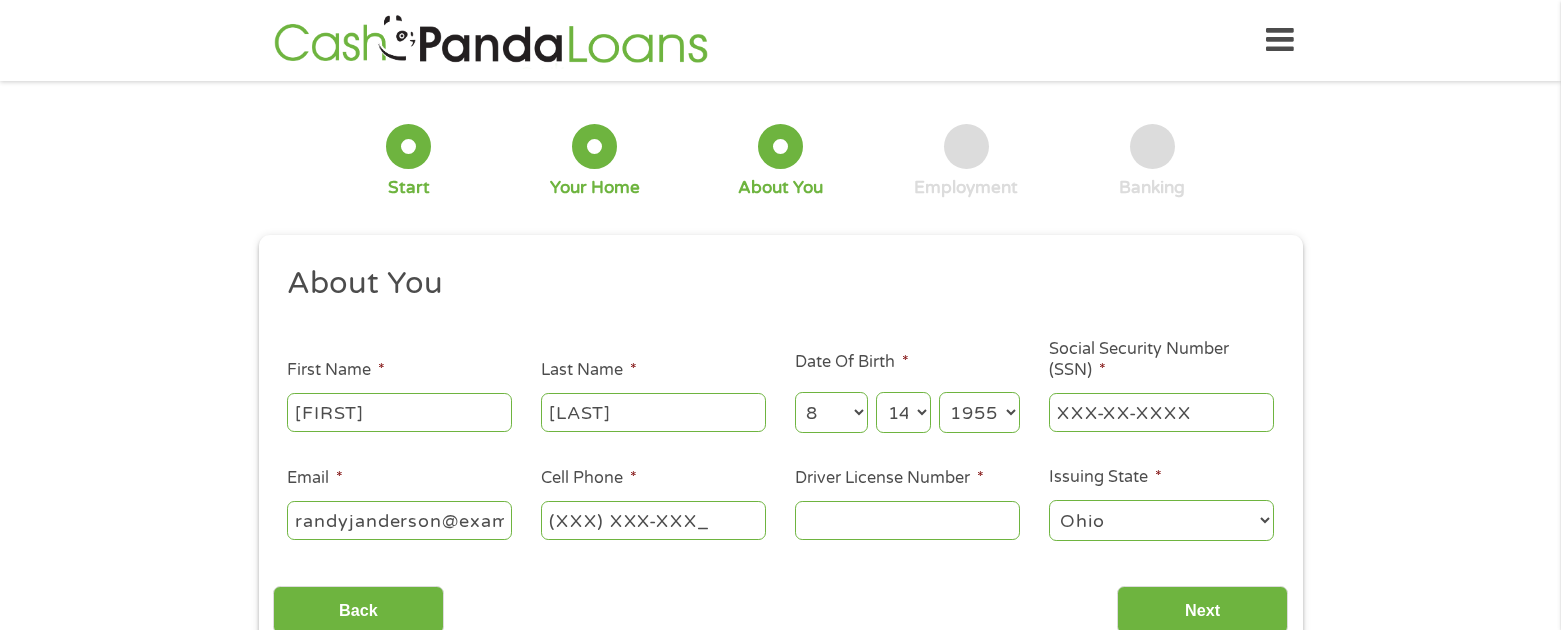 type on "(XXX) XXX-XXXX" 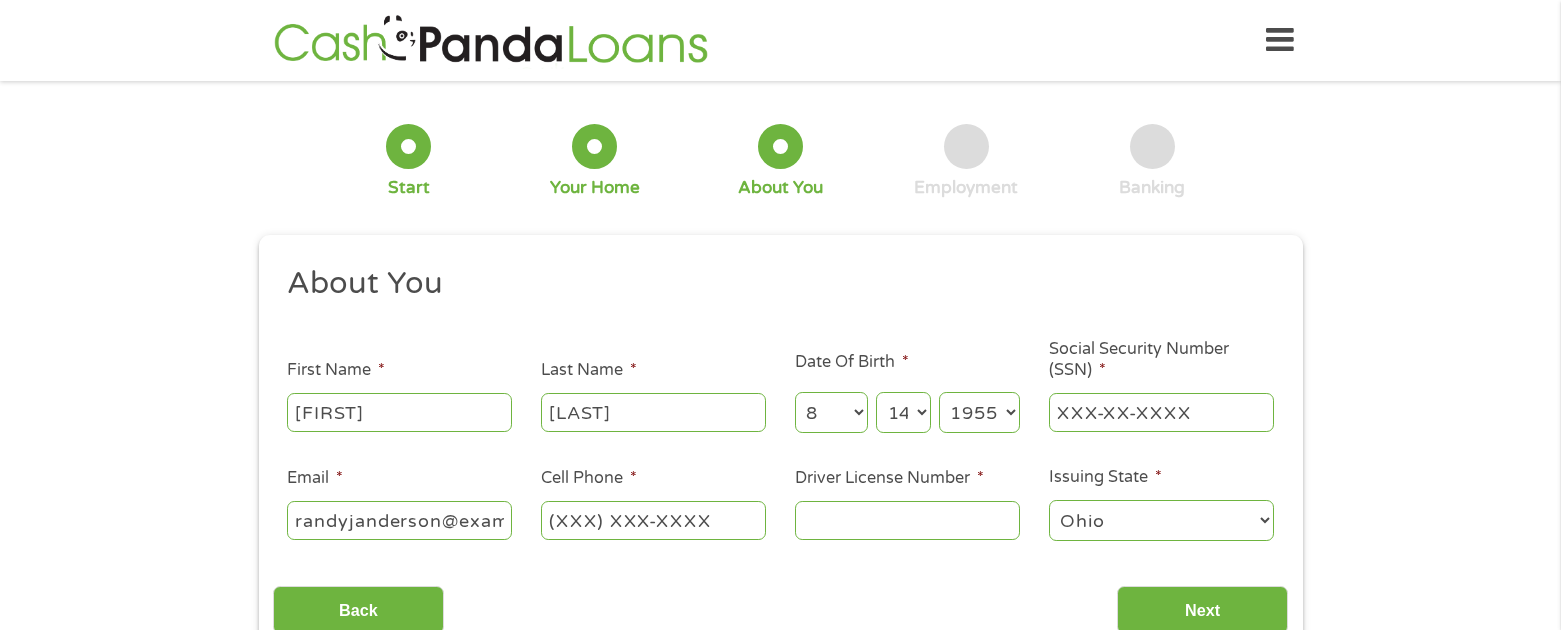 click on "Driver License Number *" at bounding box center [907, 520] 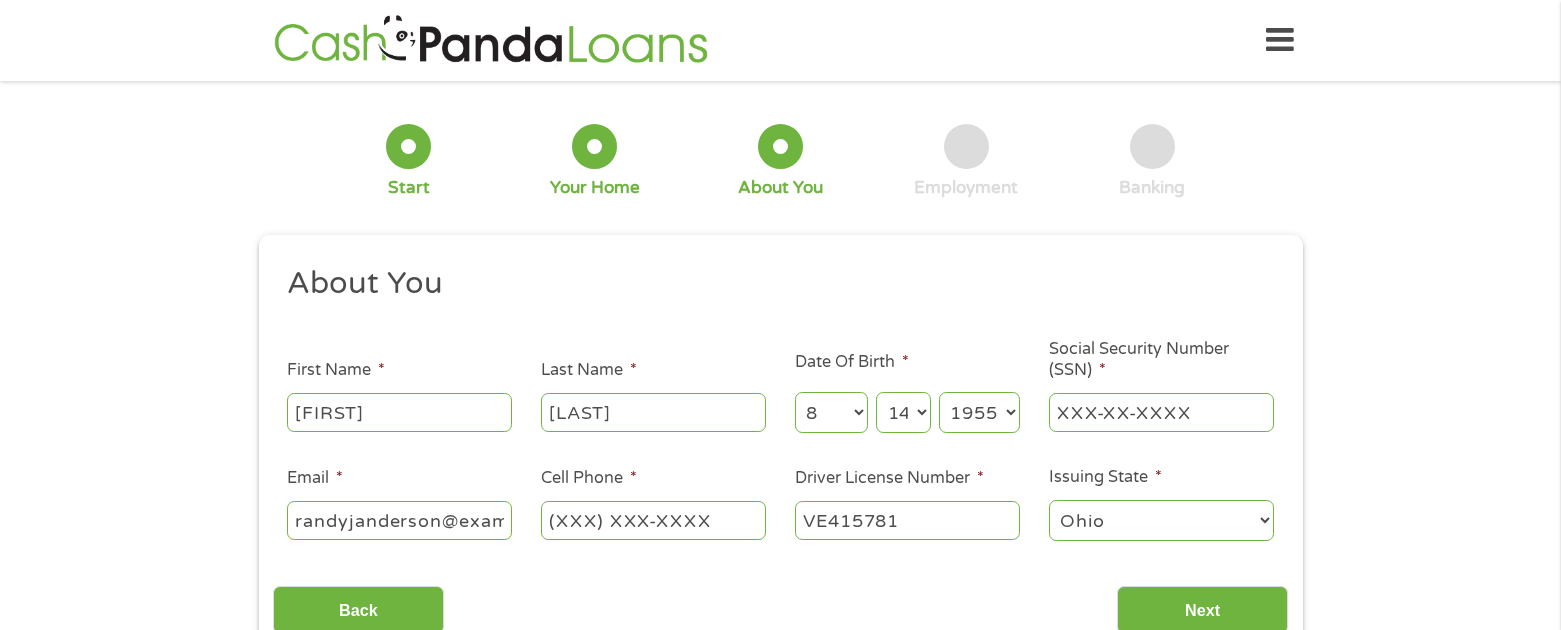 scroll, scrollTop: 100, scrollLeft: 0, axis: vertical 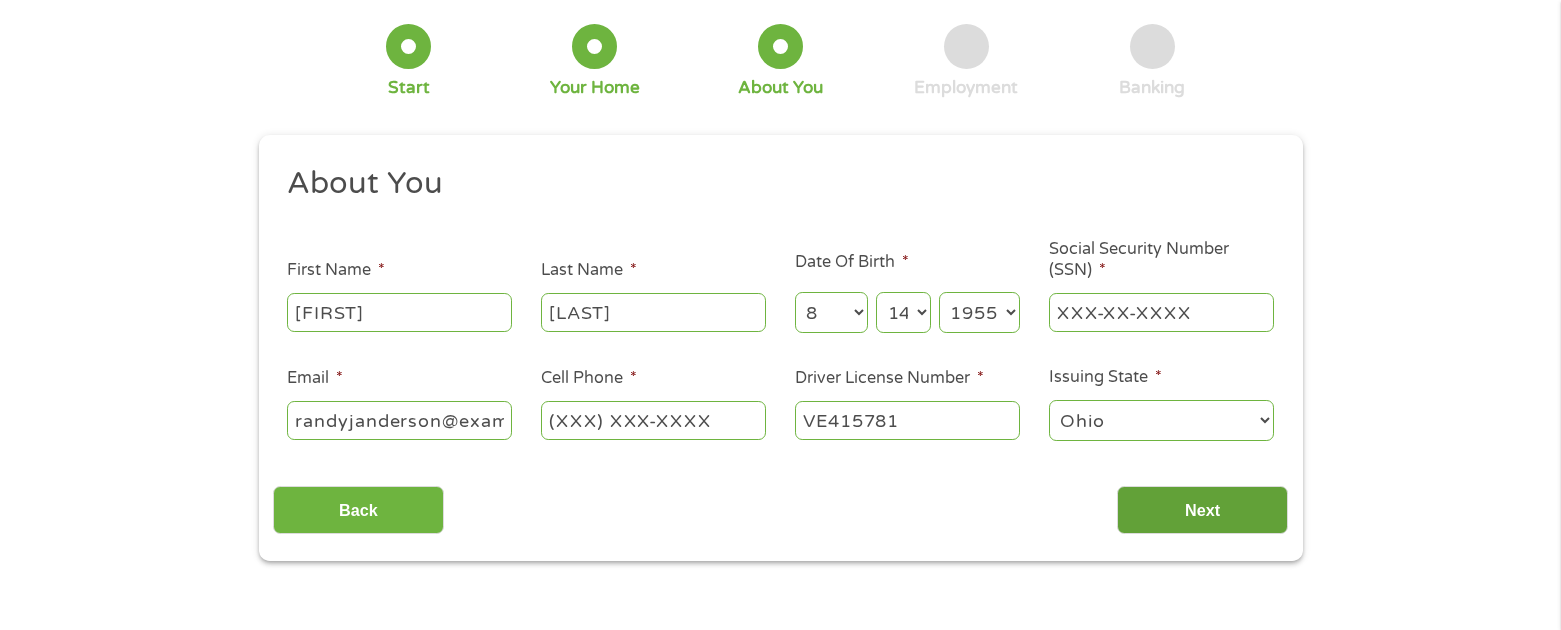 type on "VE415781" 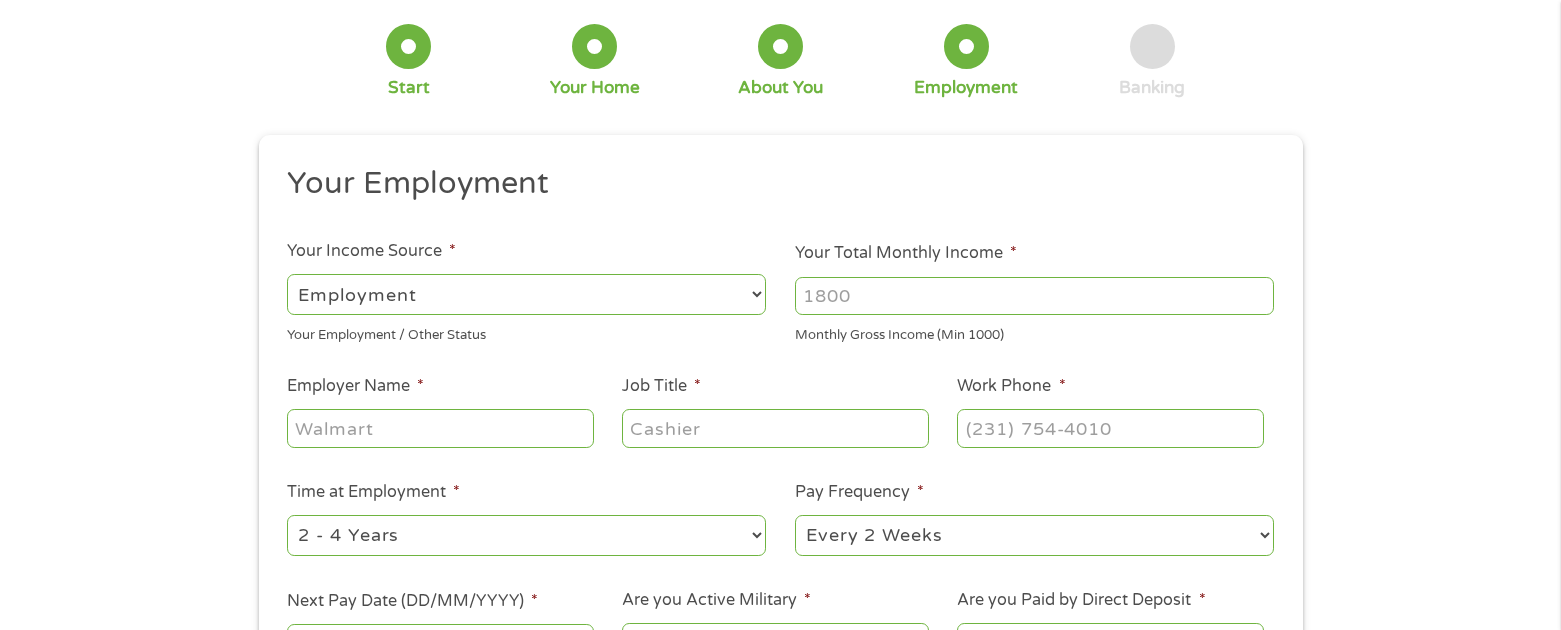 scroll, scrollTop: 2, scrollLeft: 0, axis: vertical 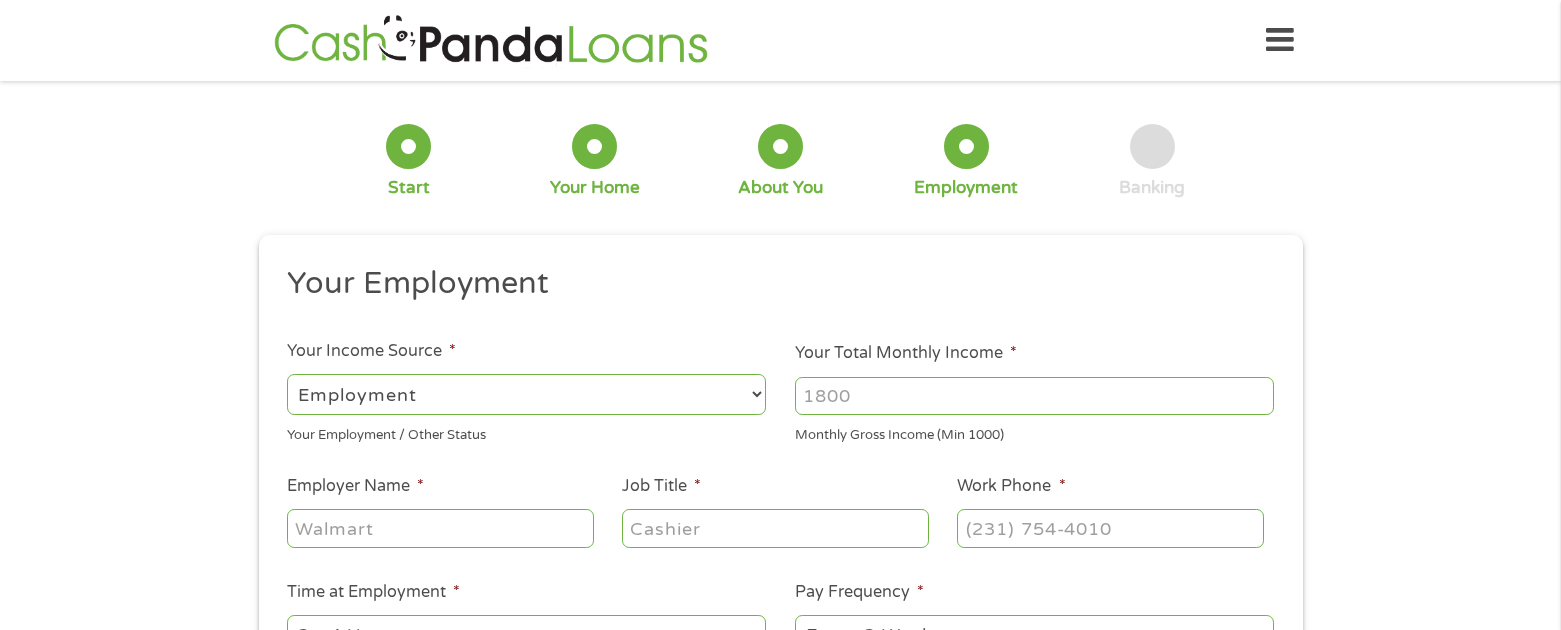 click on "Your Total Monthly Income *" at bounding box center [1034, 396] 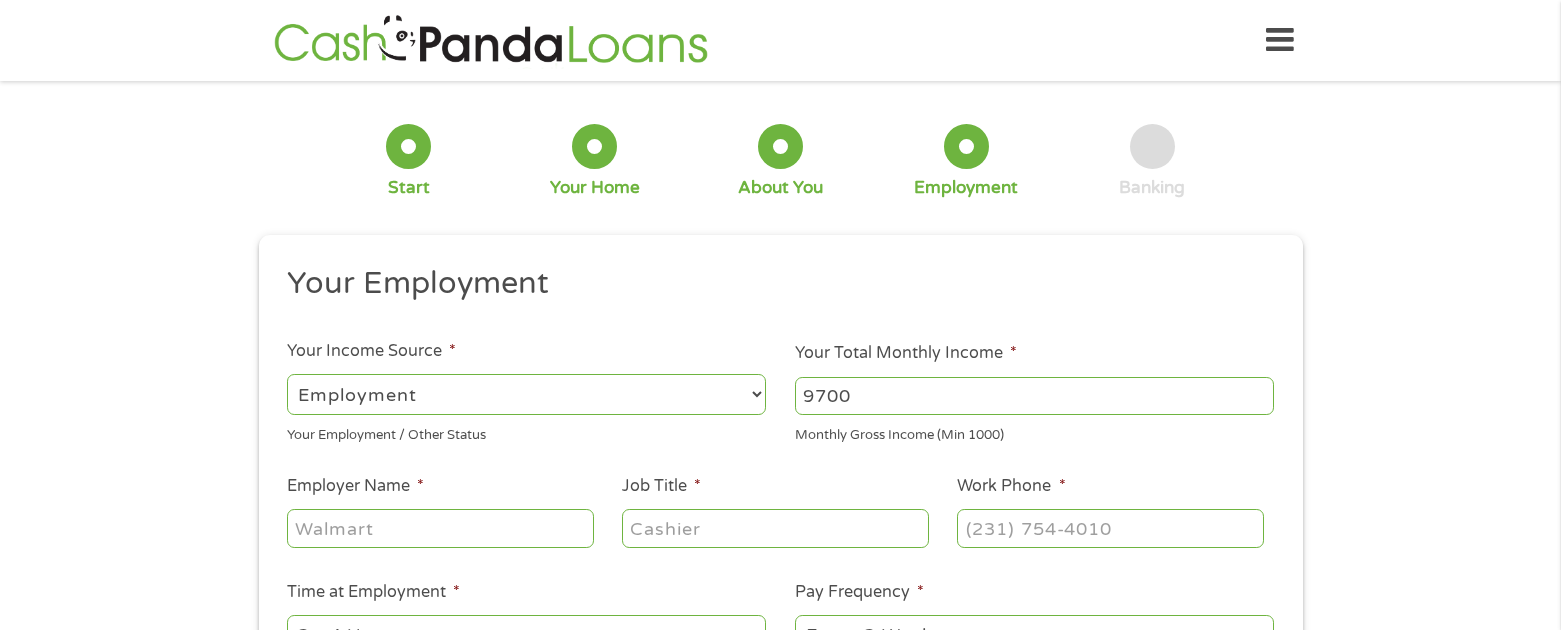 type on "9700" 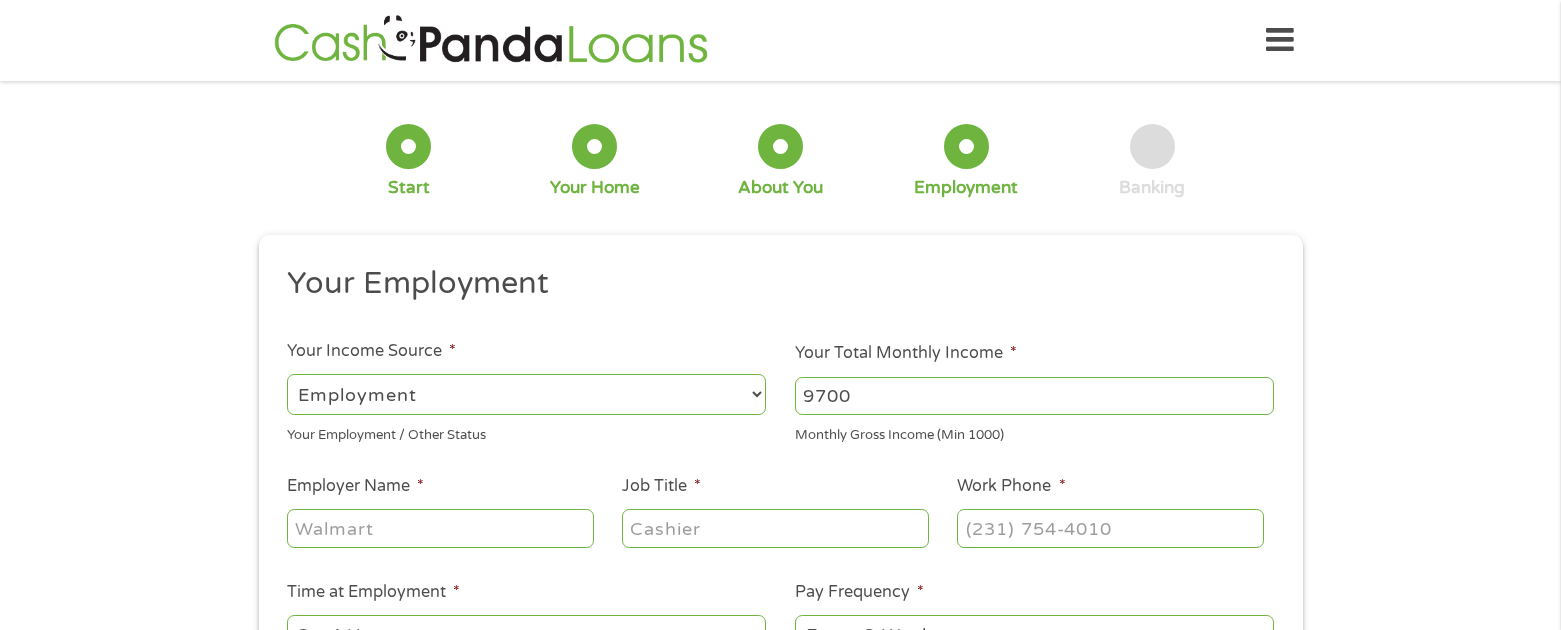 select on "benefits" 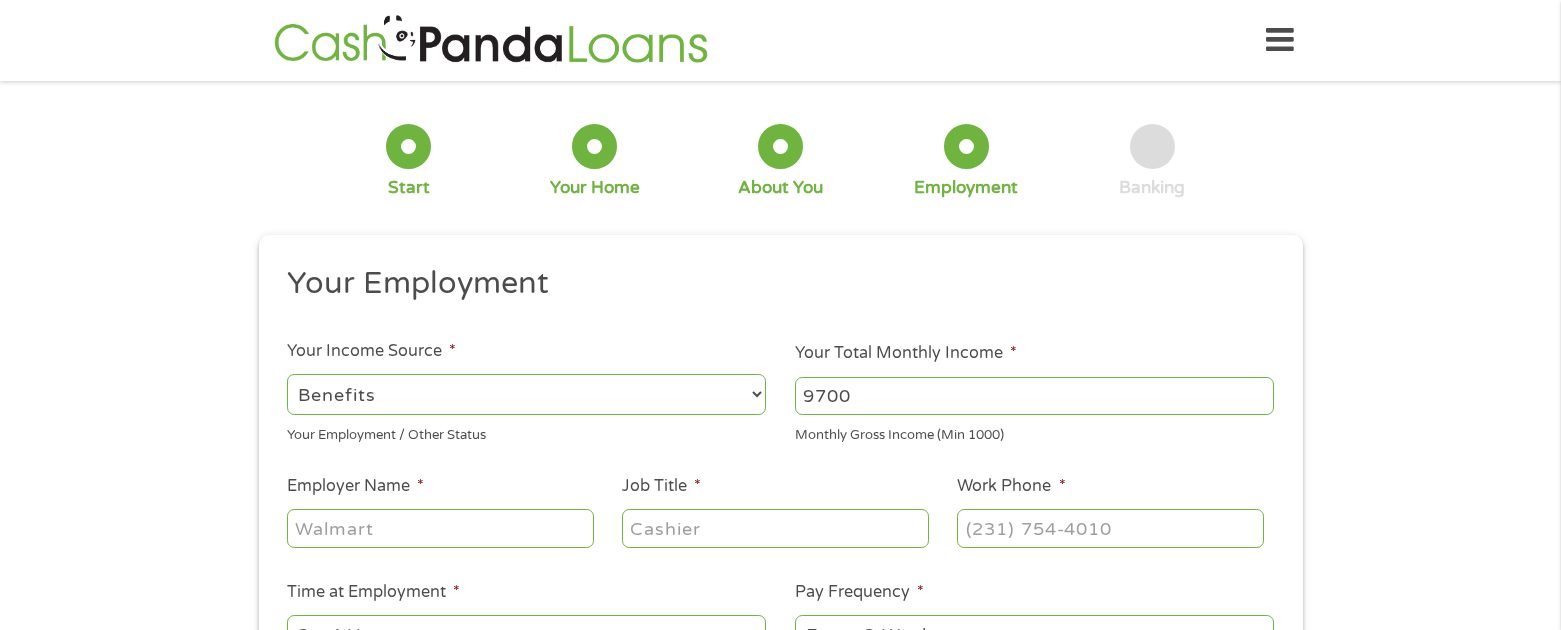 click on "--- Choose one --- Employment Self Employed Benefits" at bounding box center [526, 394] 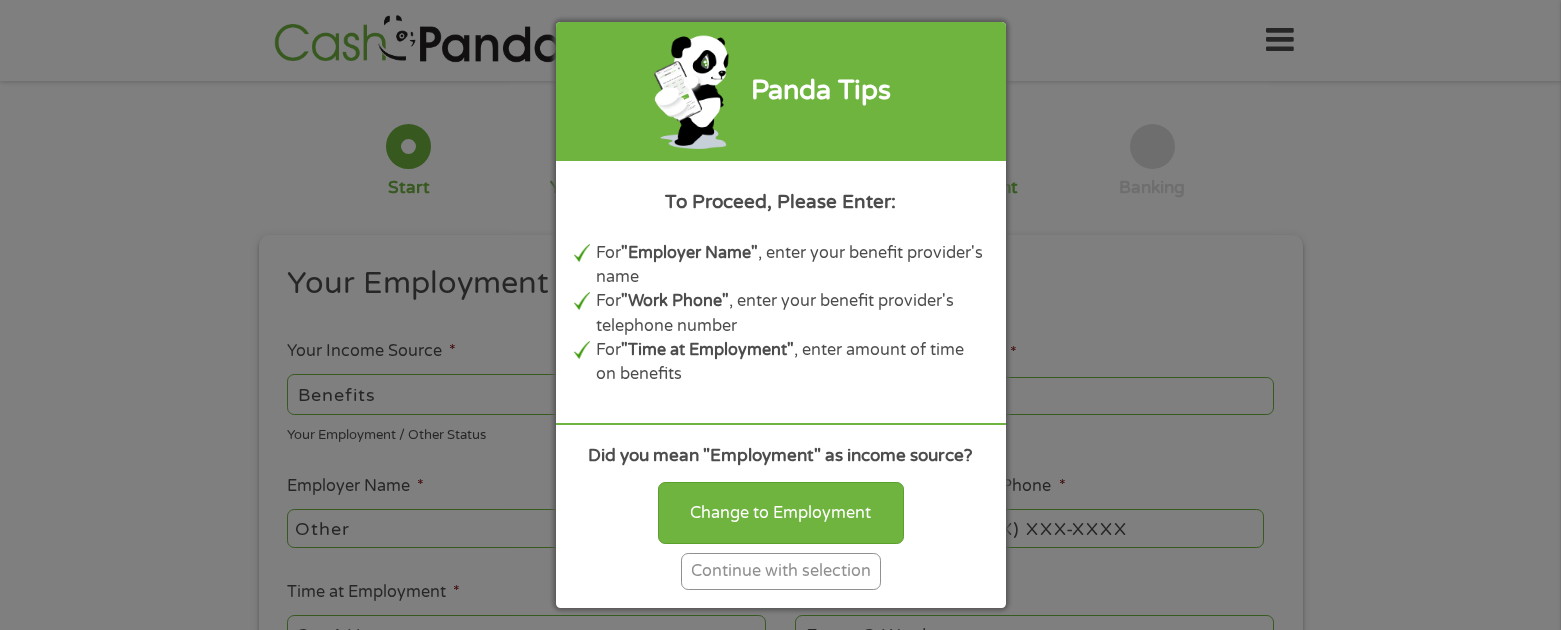 click on "Continue with selection" at bounding box center (781, 571) 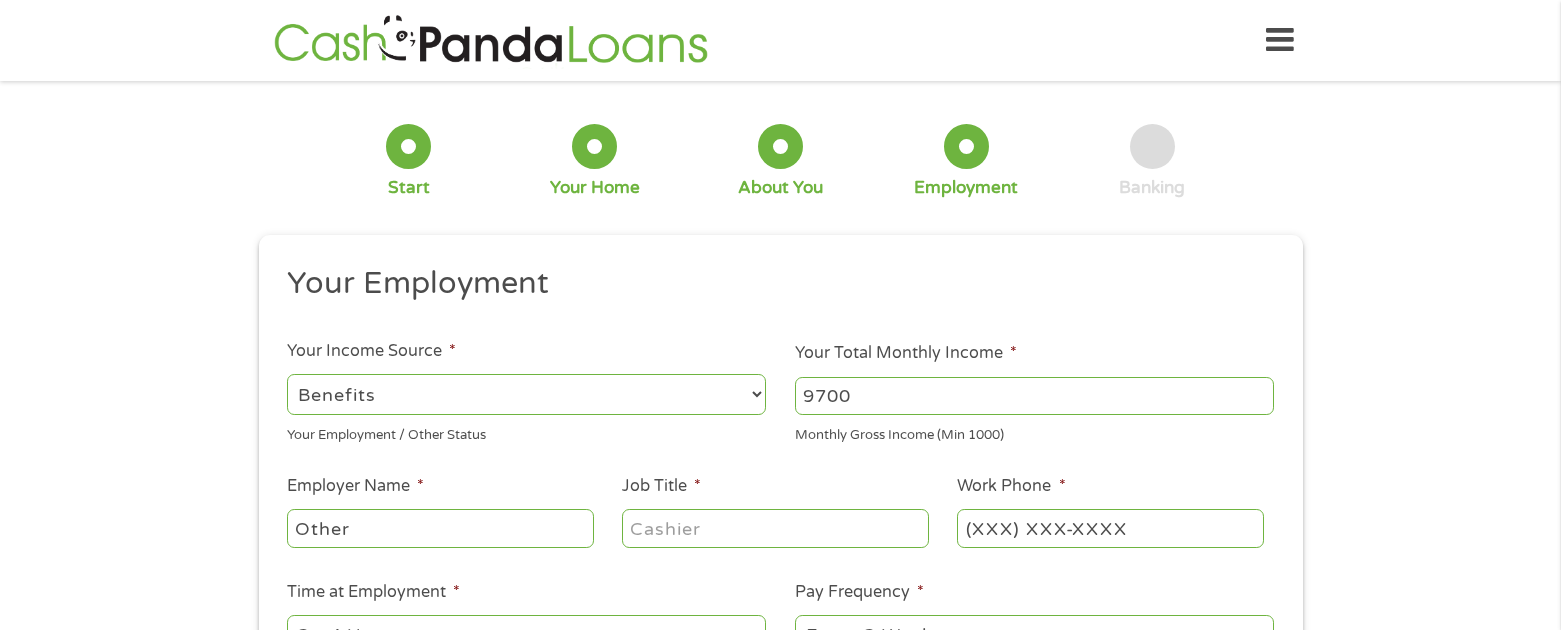click on "Other" at bounding box center (440, 528) 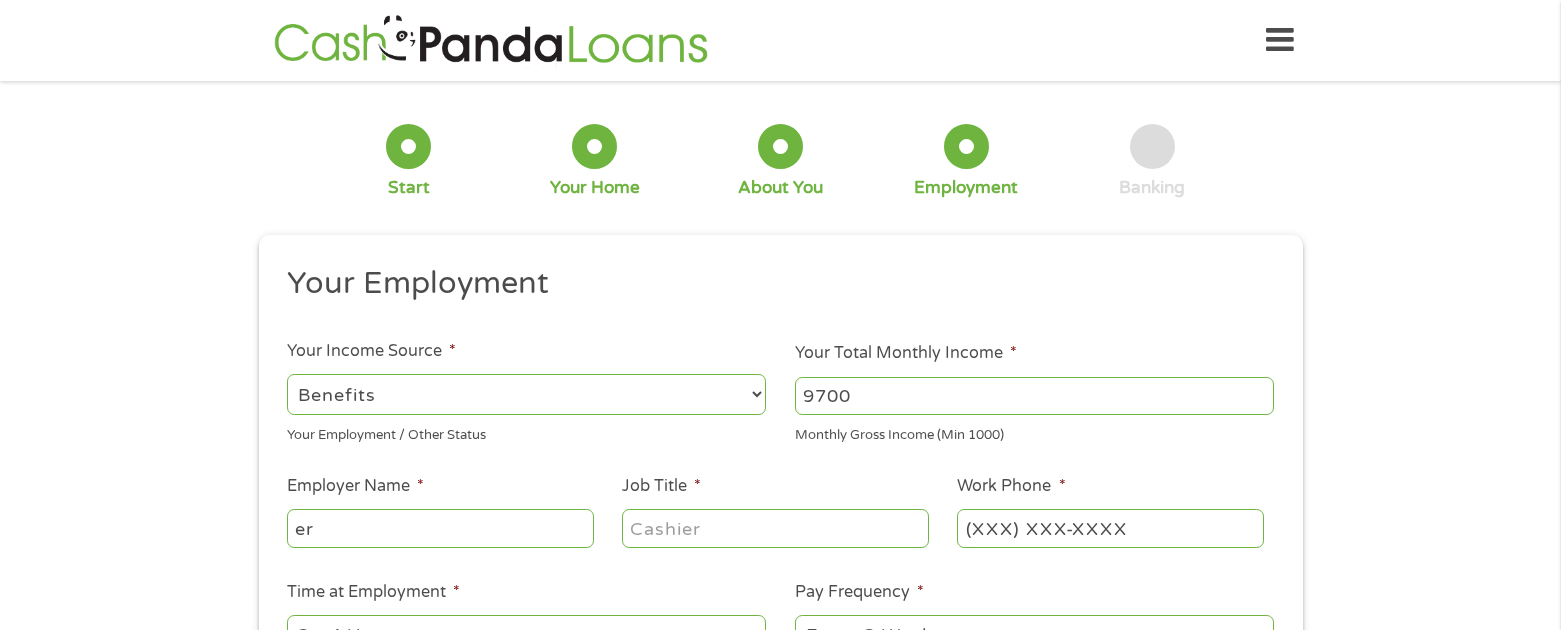 type on "r" 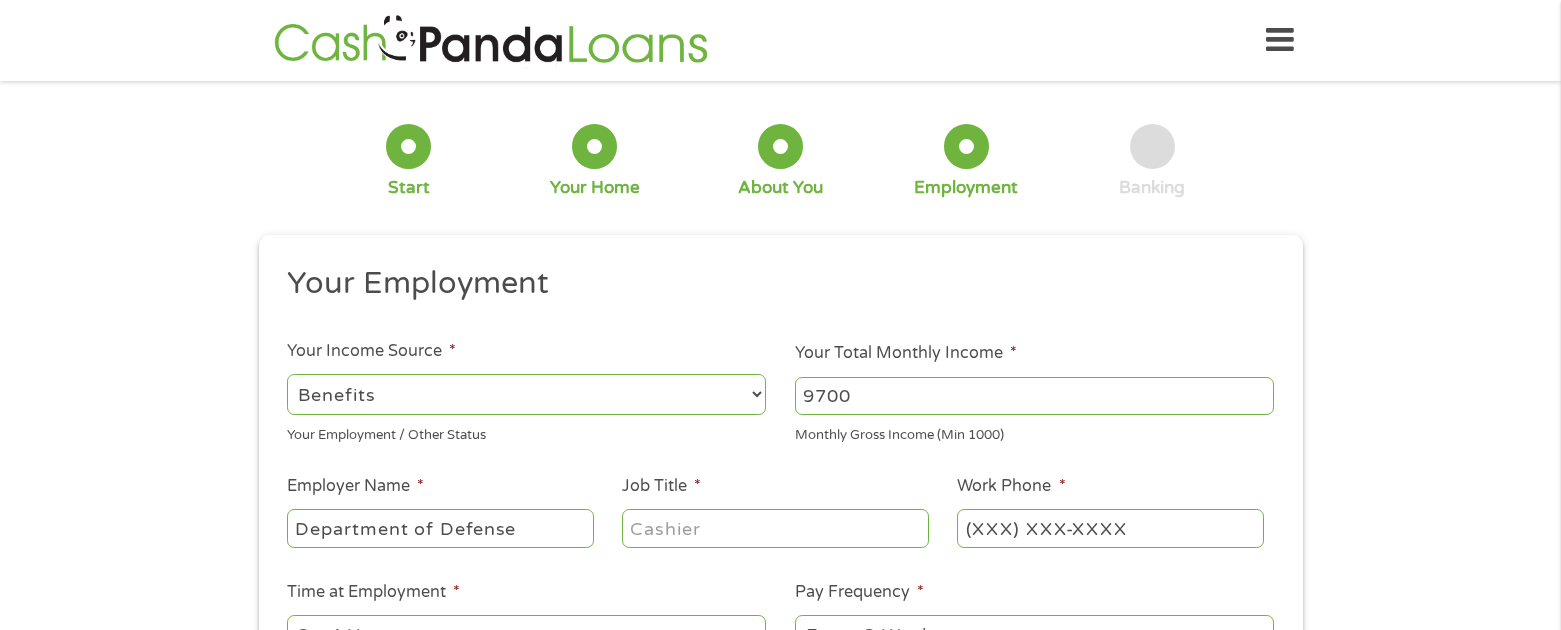 type on "Department of Defense" 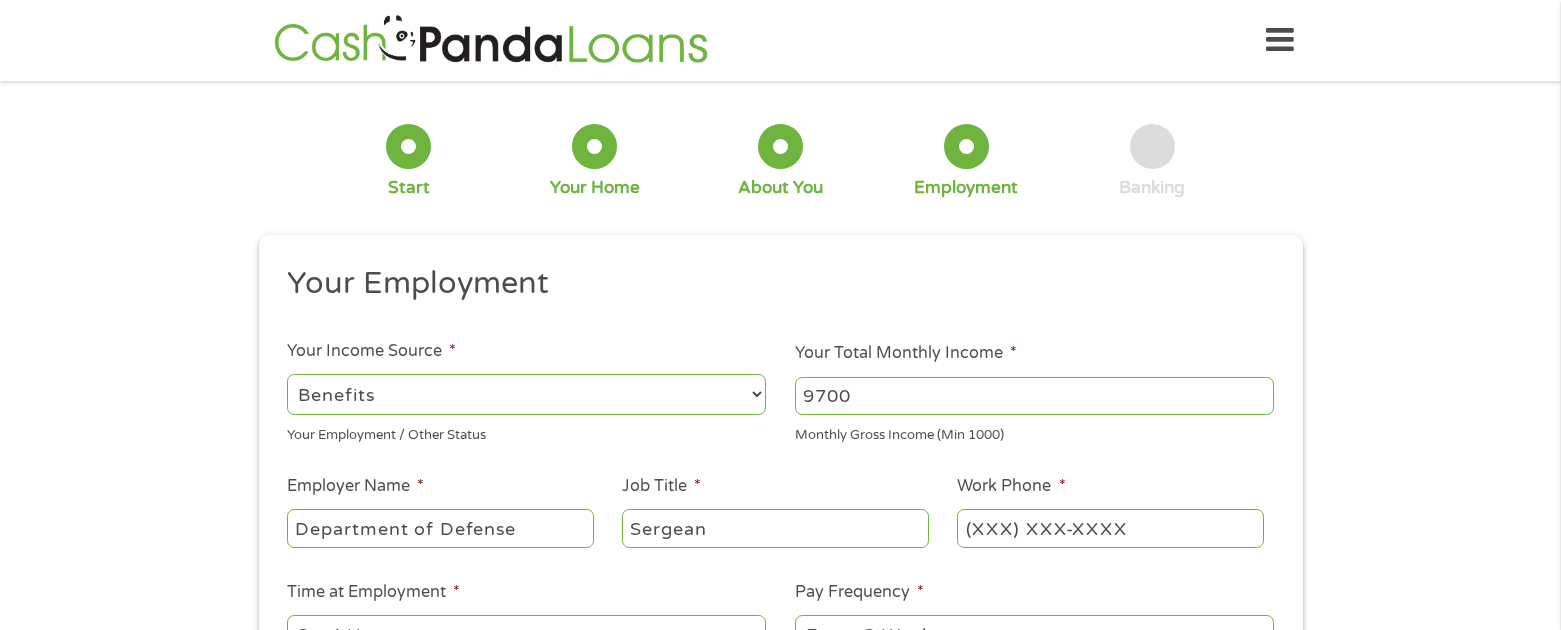 type on "Sergeant" 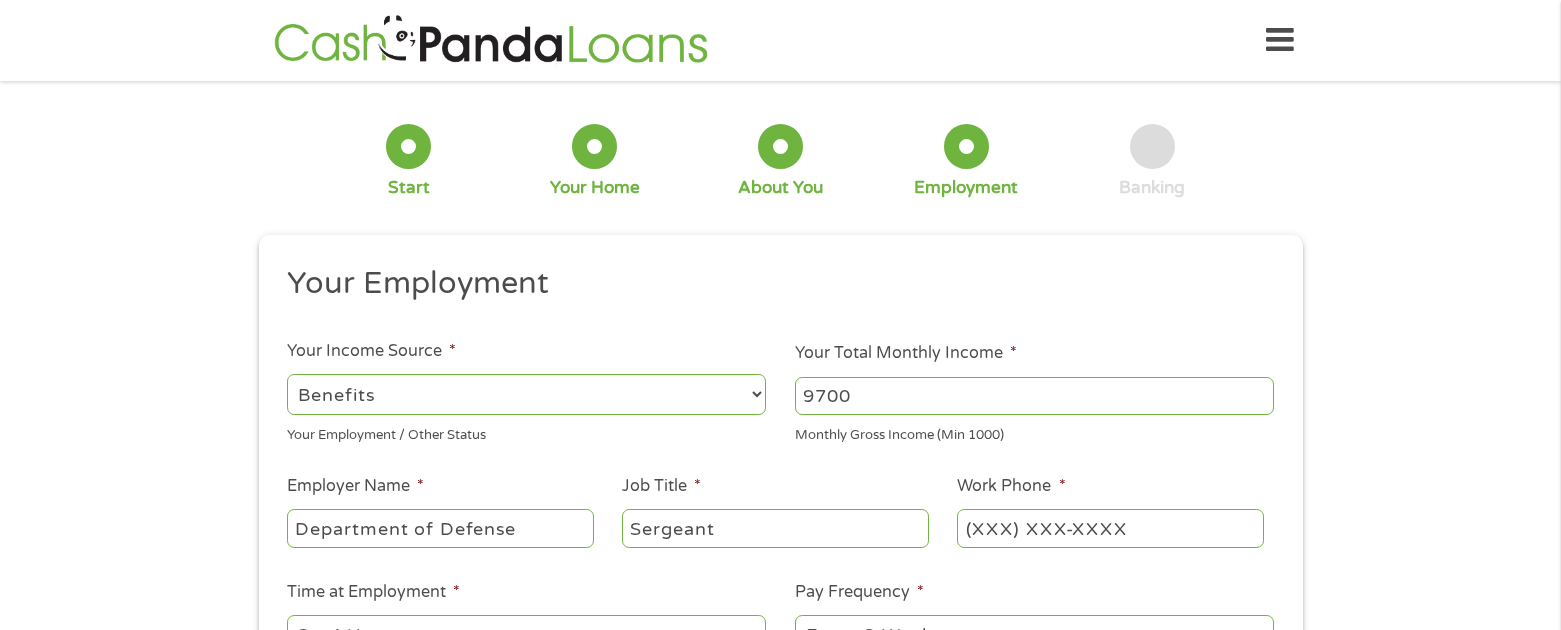 click on "Sergeant" at bounding box center [775, 528] 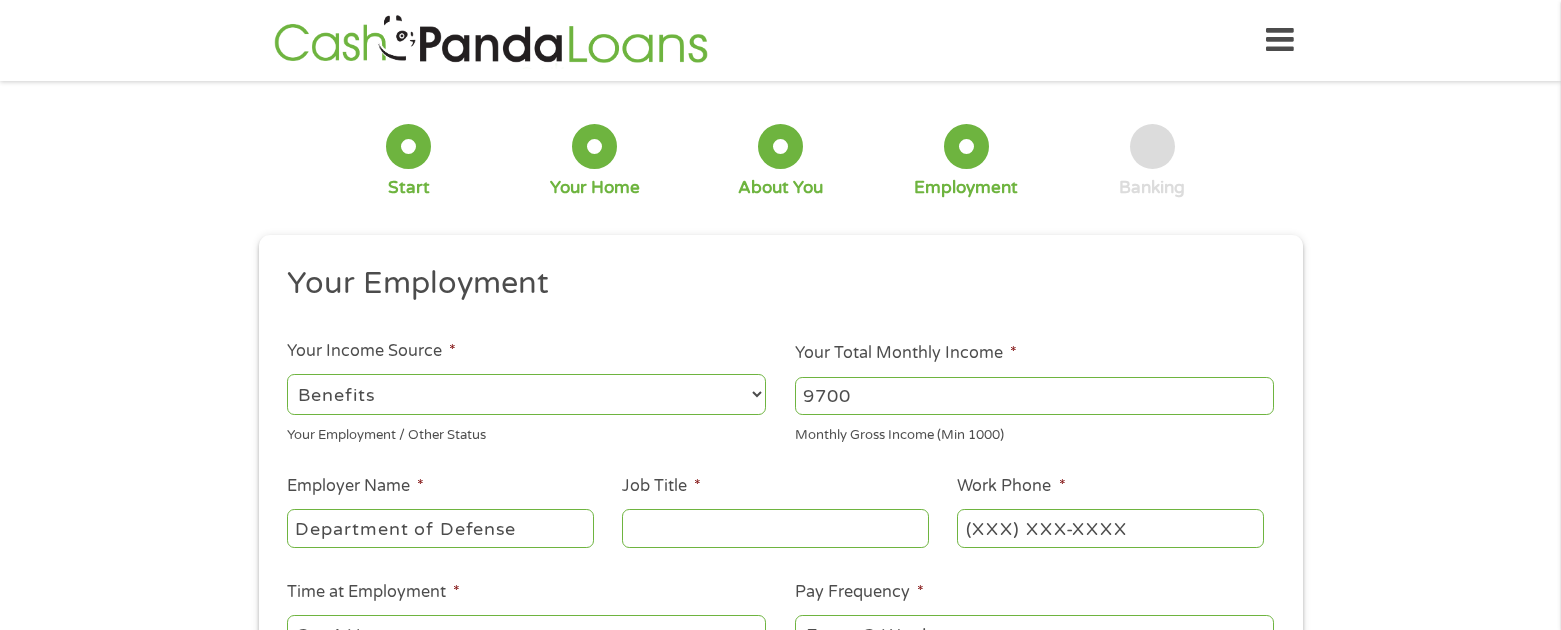 click on "Job Title *" at bounding box center (775, 528) 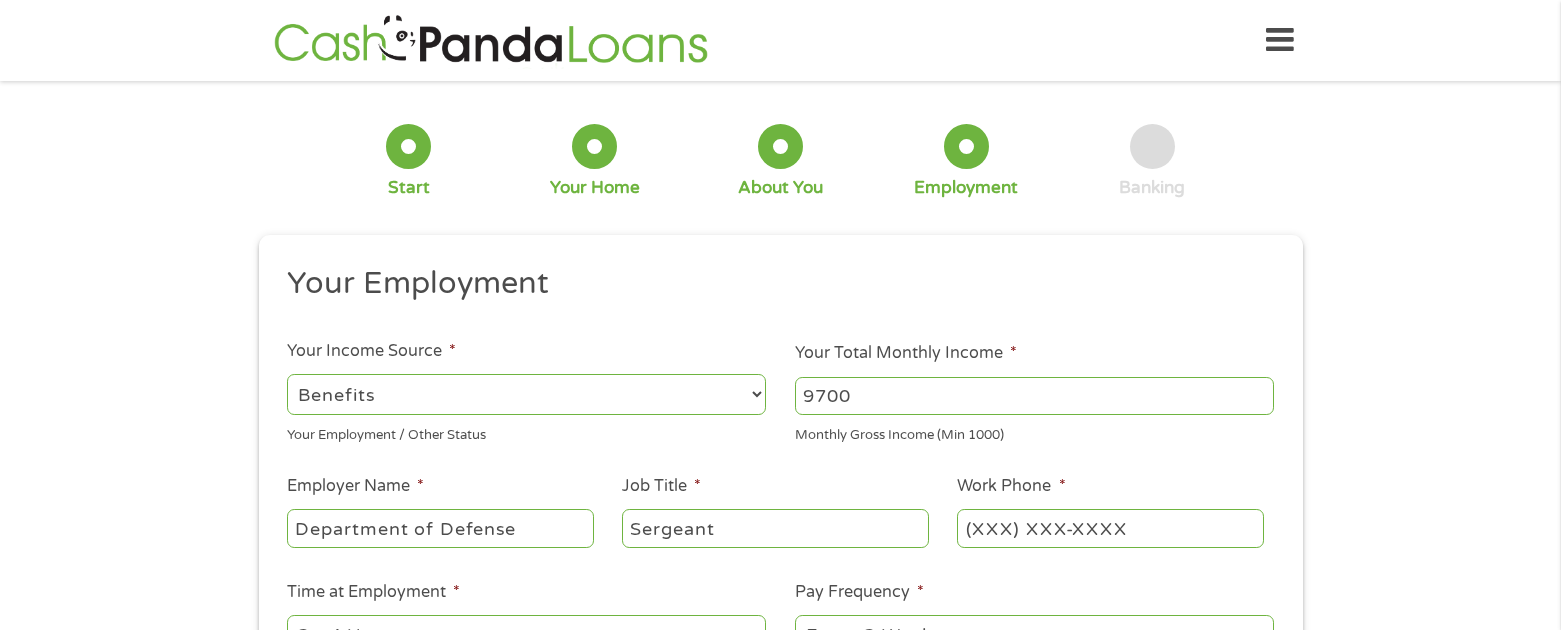 click on "Sergeant" at bounding box center [775, 528] 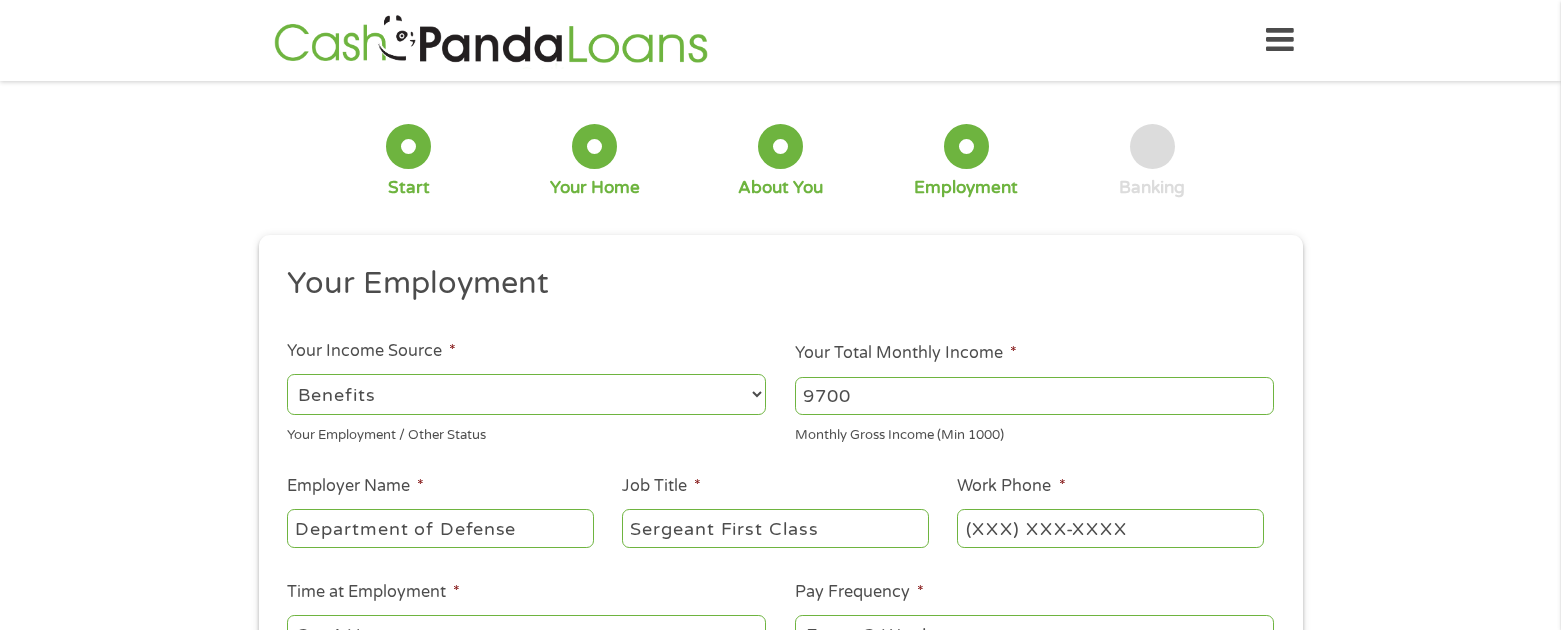 type on "Sergeant First Class" 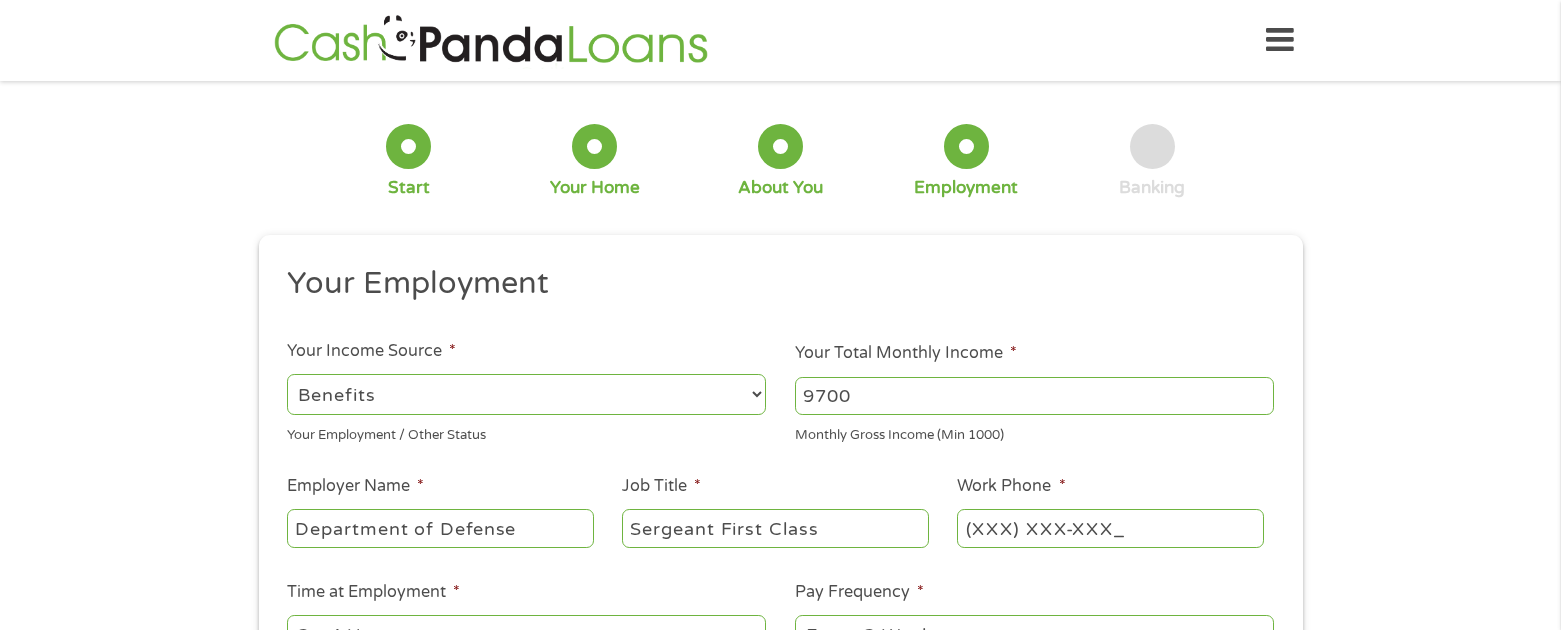 type on "(XXX) XXX-XXXX" 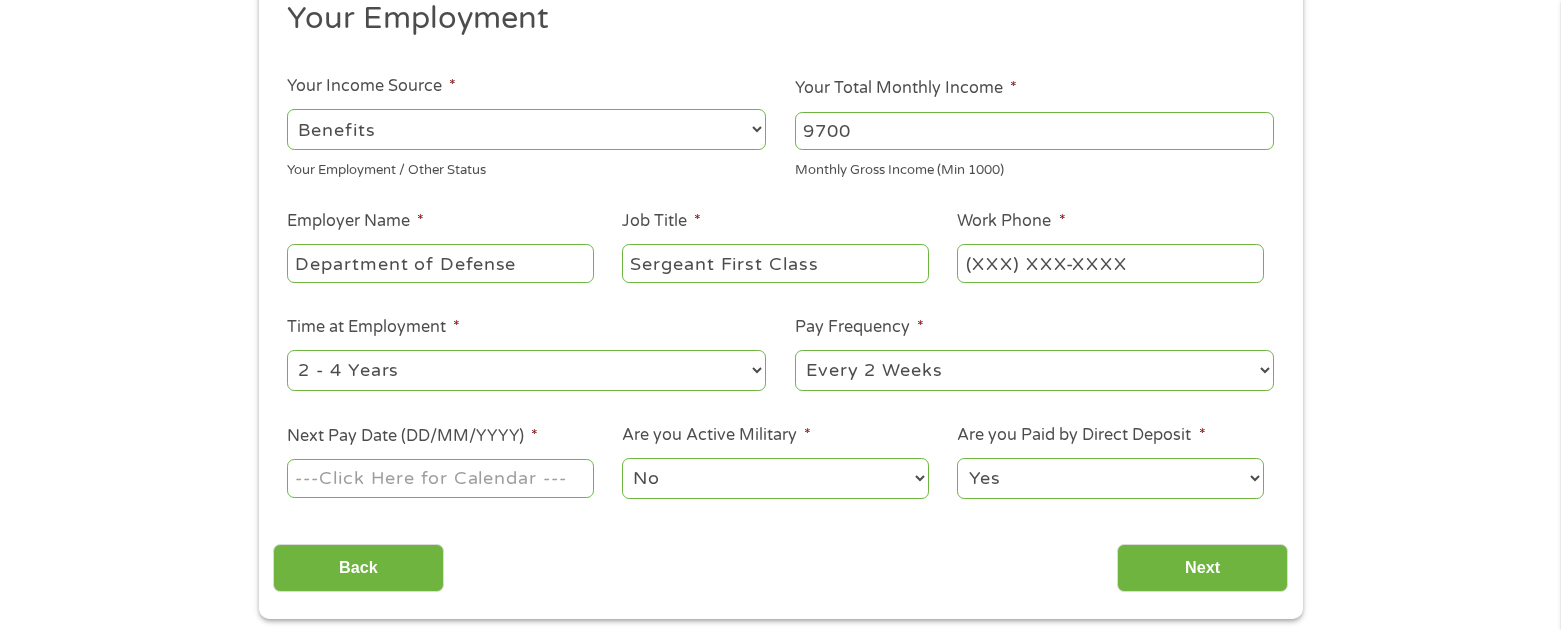 scroll, scrollTop: 300, scrollLeft: 0, axis: vertical 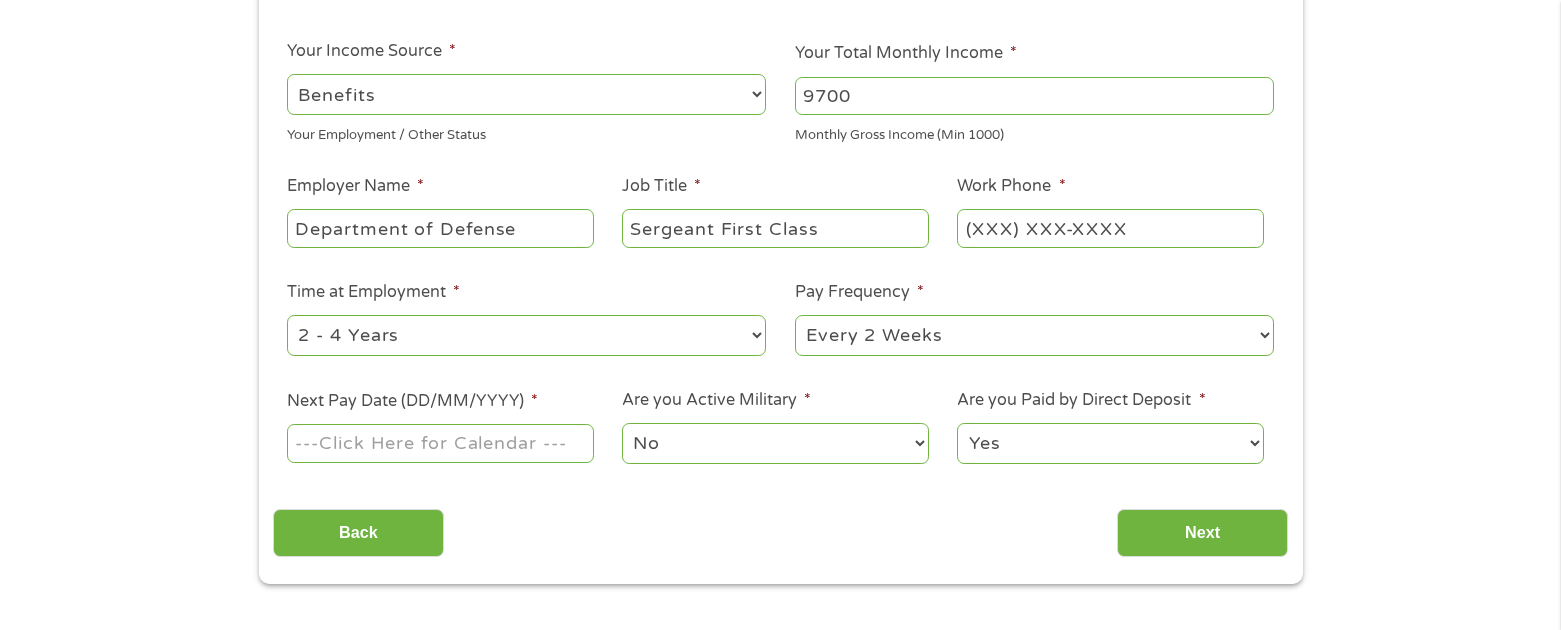 click on "--- Choose one --- 1 Year or less 1 - 2 Years 2 - 4 Years Over 4 Years" at bounding box center [526, 335] 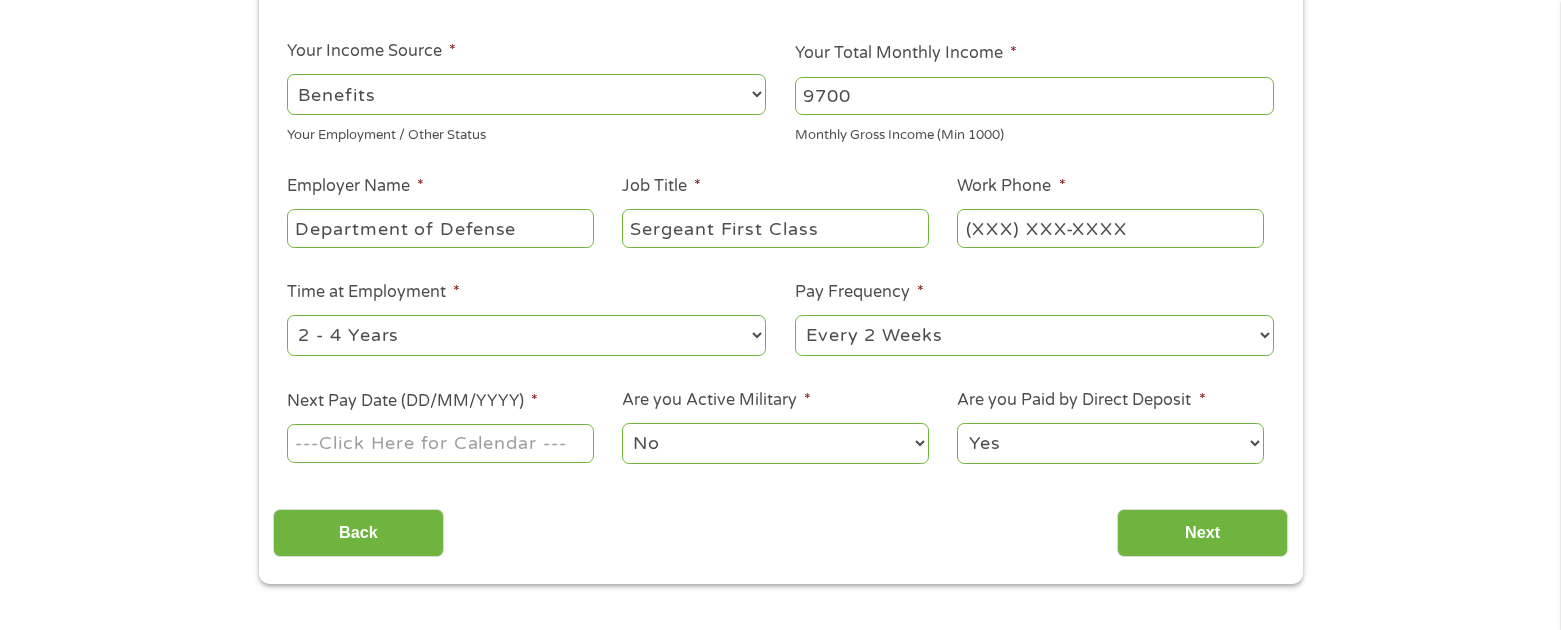 select on "60months" 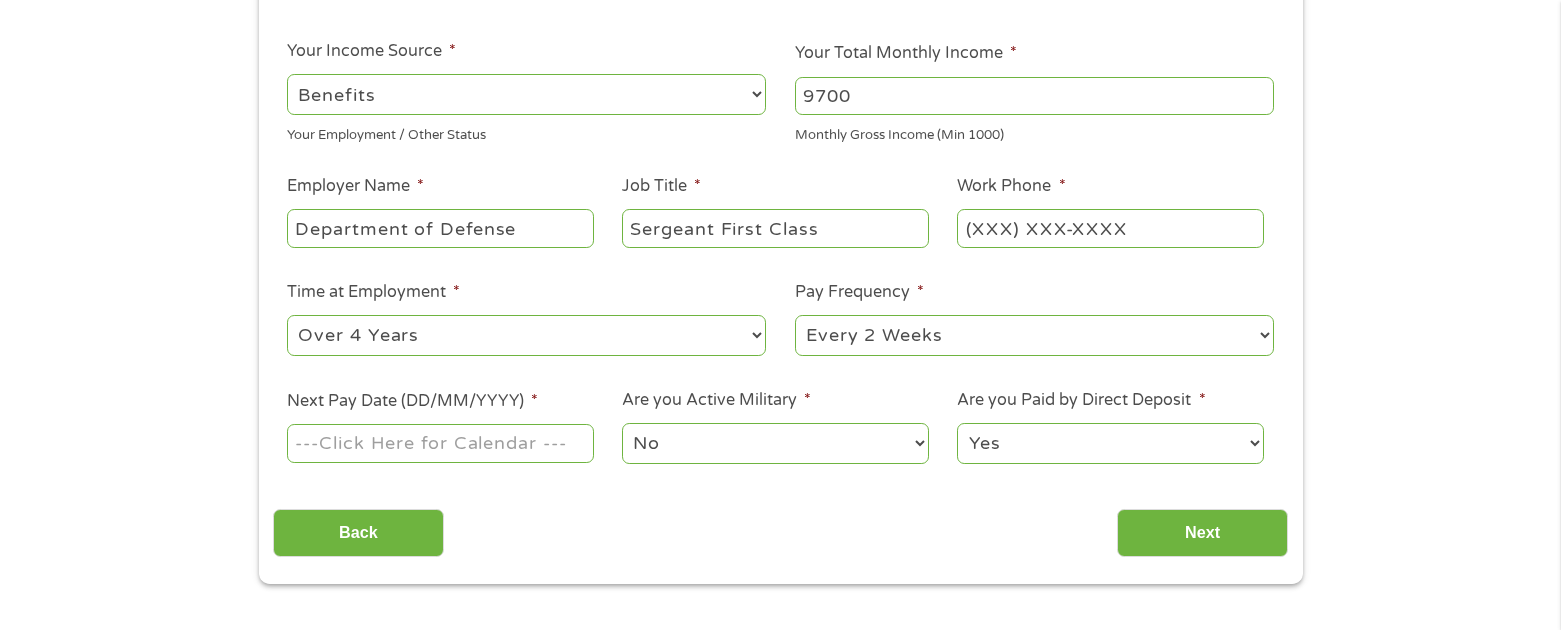 click on "--- Choose one --- 1 Year or less 1 - 2 Years 2 - 4 Years Over 4 Years" at bounding box center [526, 335] 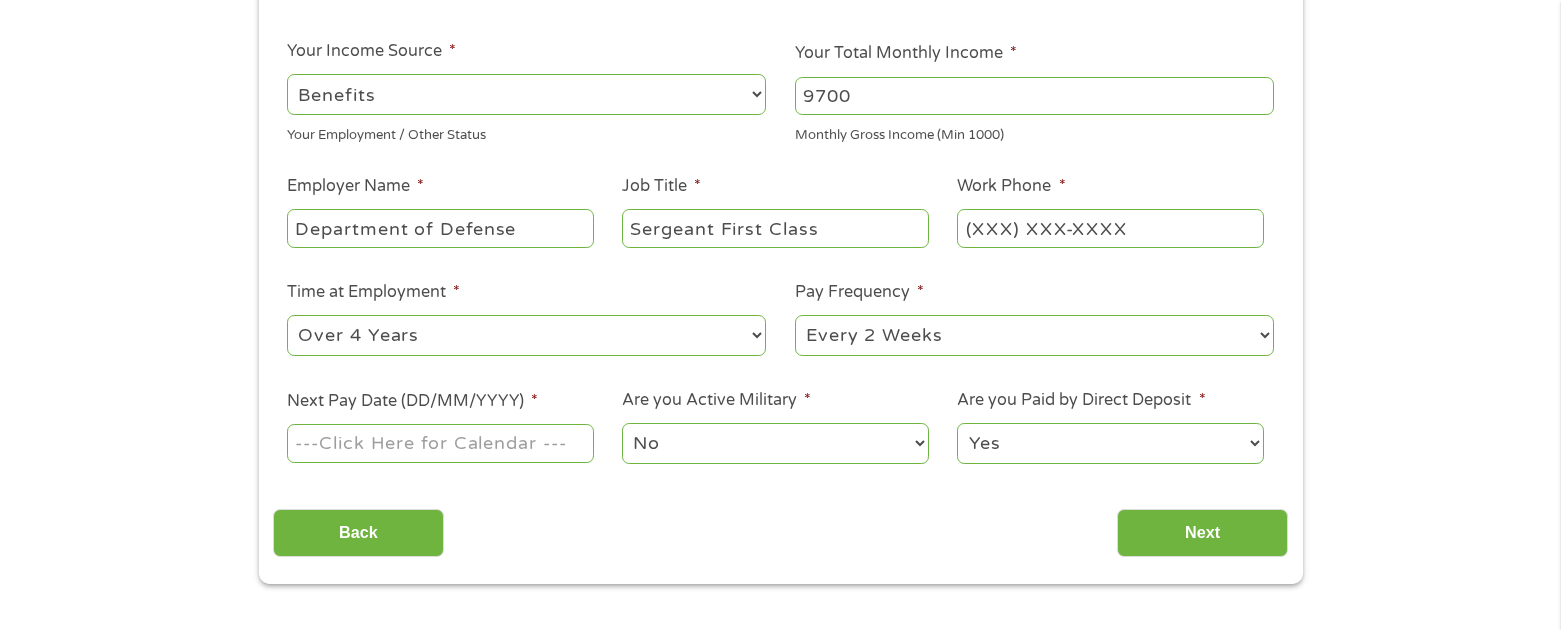 click on "--- Choose one --- Every 2 Weeks Every Week Monthly Semi-Monthly" at bounding box center (1034, 335) 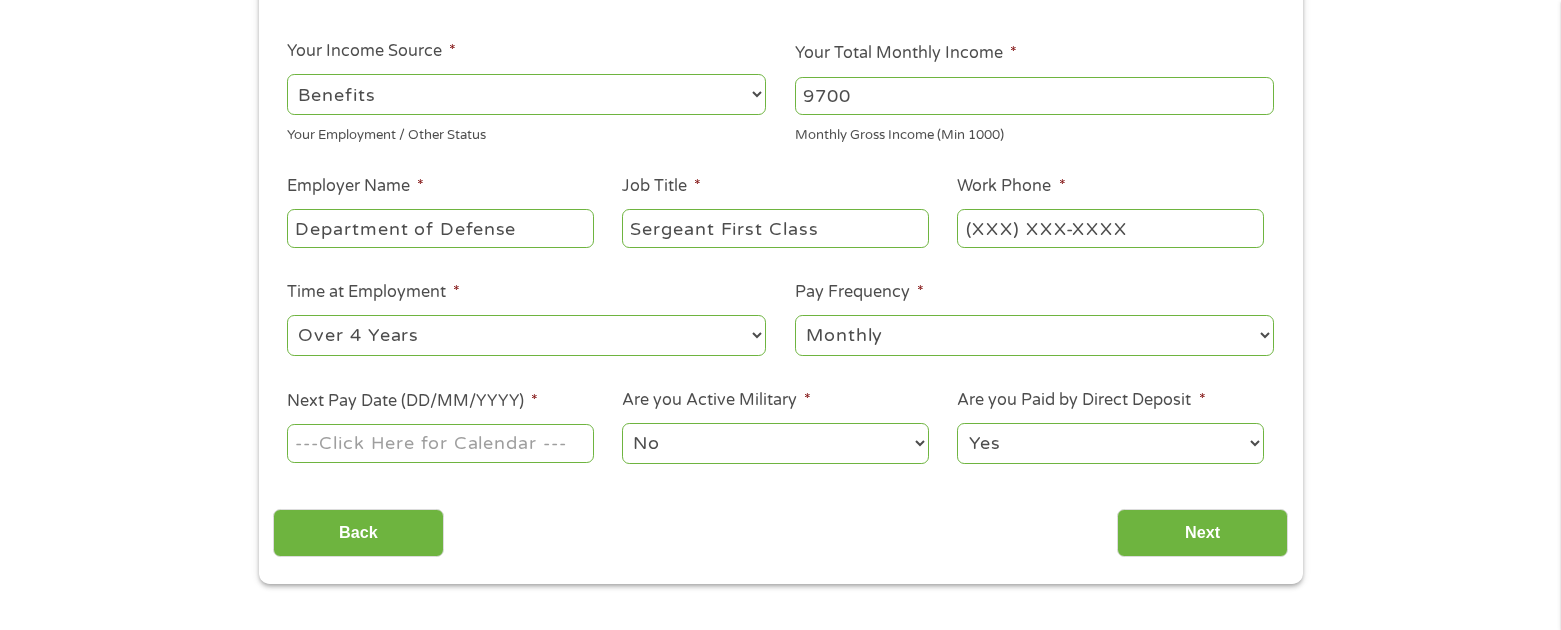 click on "--- Choose one --- Every 2 Weeks Every Week Monthly Semi-Monthly" at bounding box center (1034, 335) 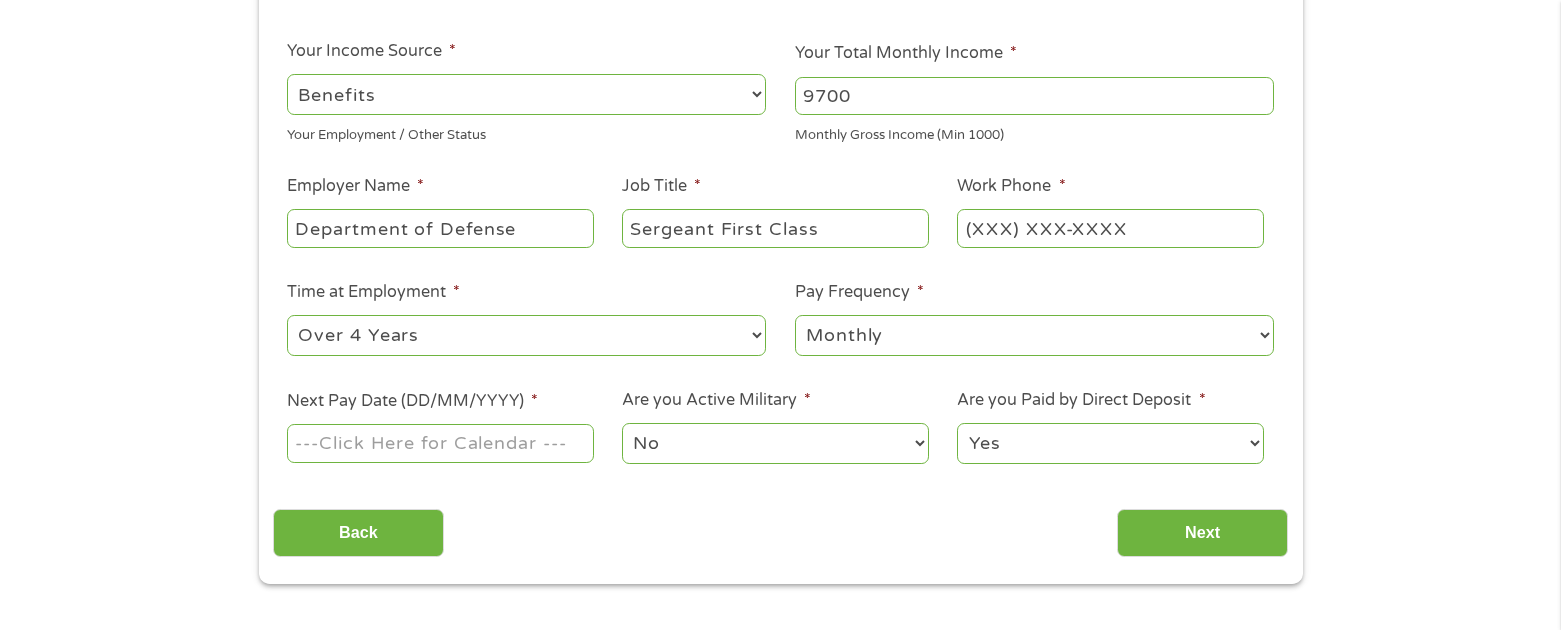 click on "Next Pay Date (DD/MM/YYYY) *" at bounding box center (440, 443) 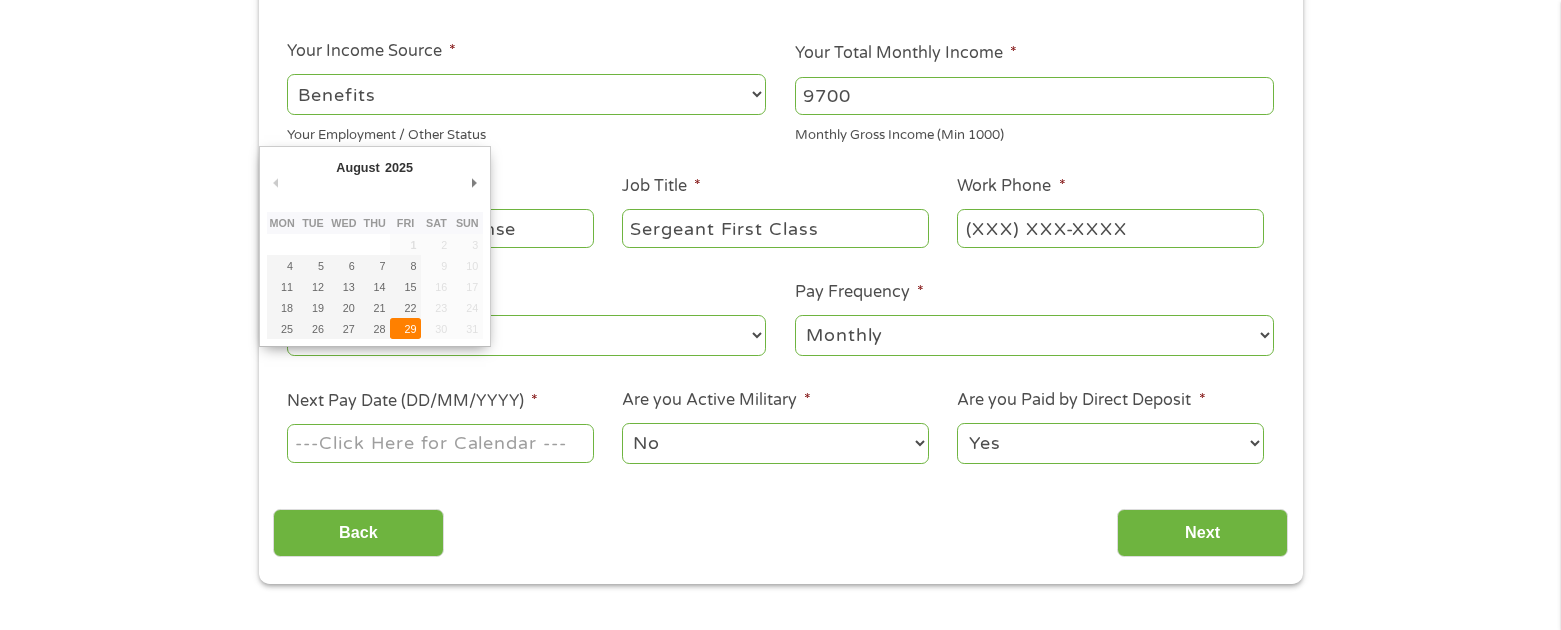 type on "[DATE]" 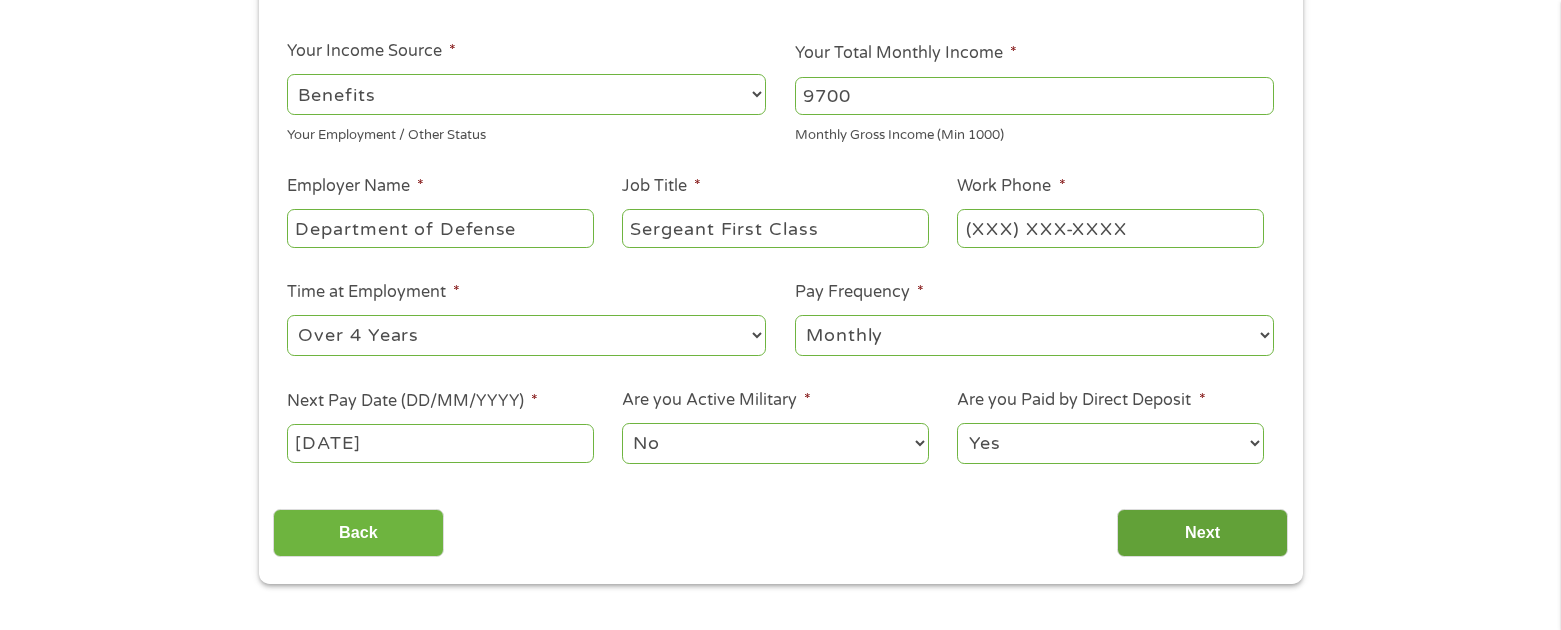 click on "Next" at bounding box center (1202, 533) 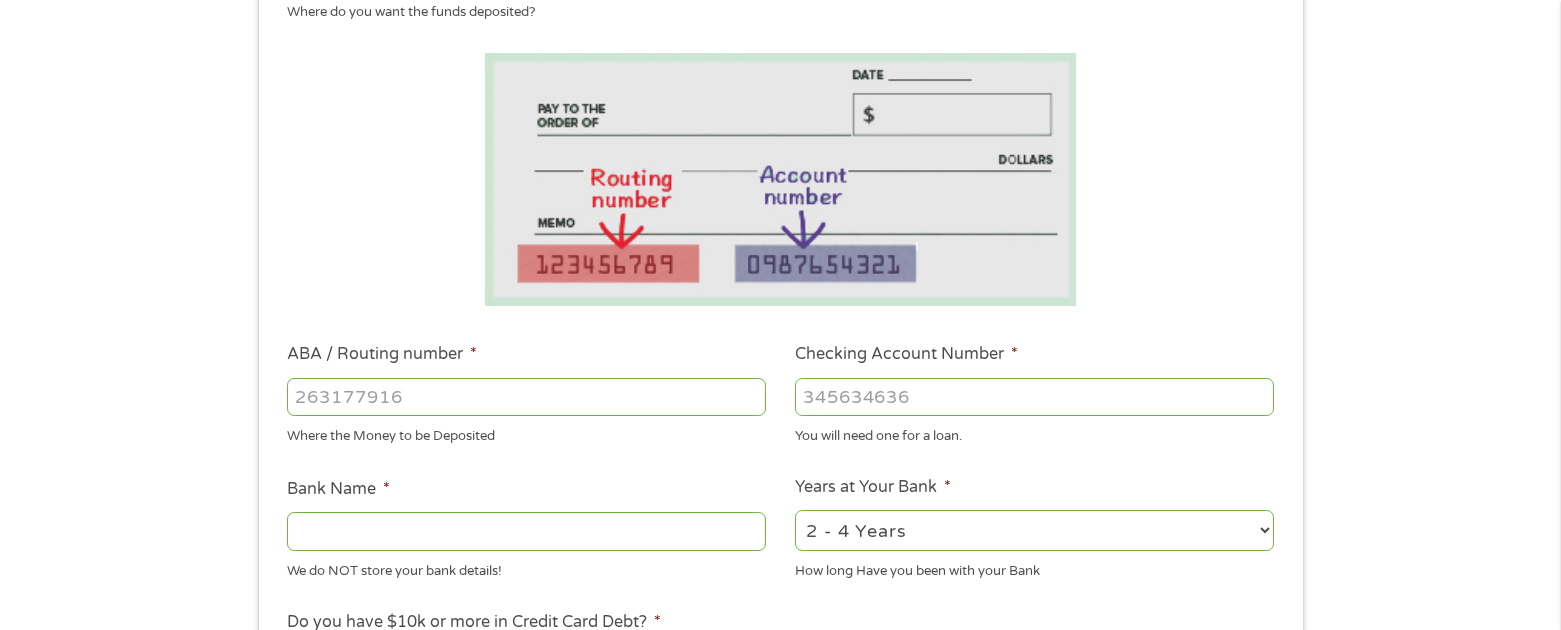 scroll, scrollTop: 140, scrollLeft: 0, axis: vertical 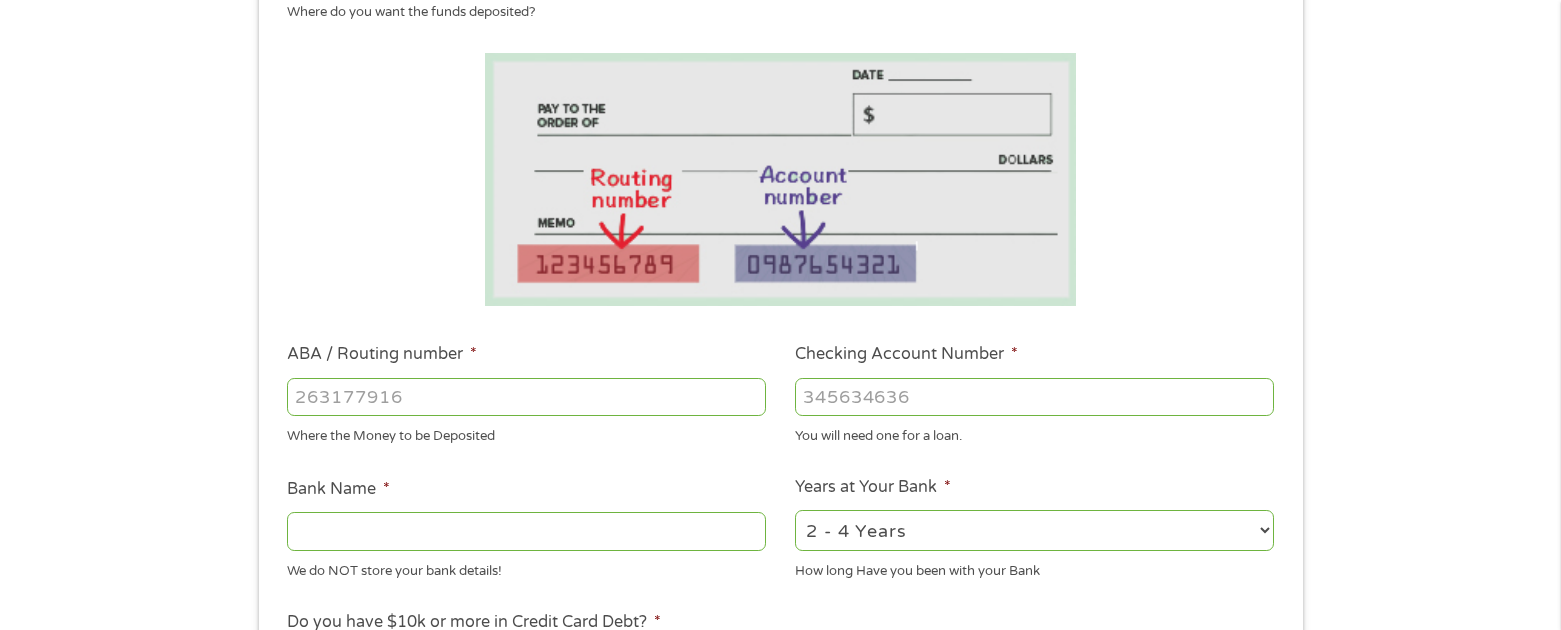 click on "ABA / Routing number *" at bounding box center [526, 397] 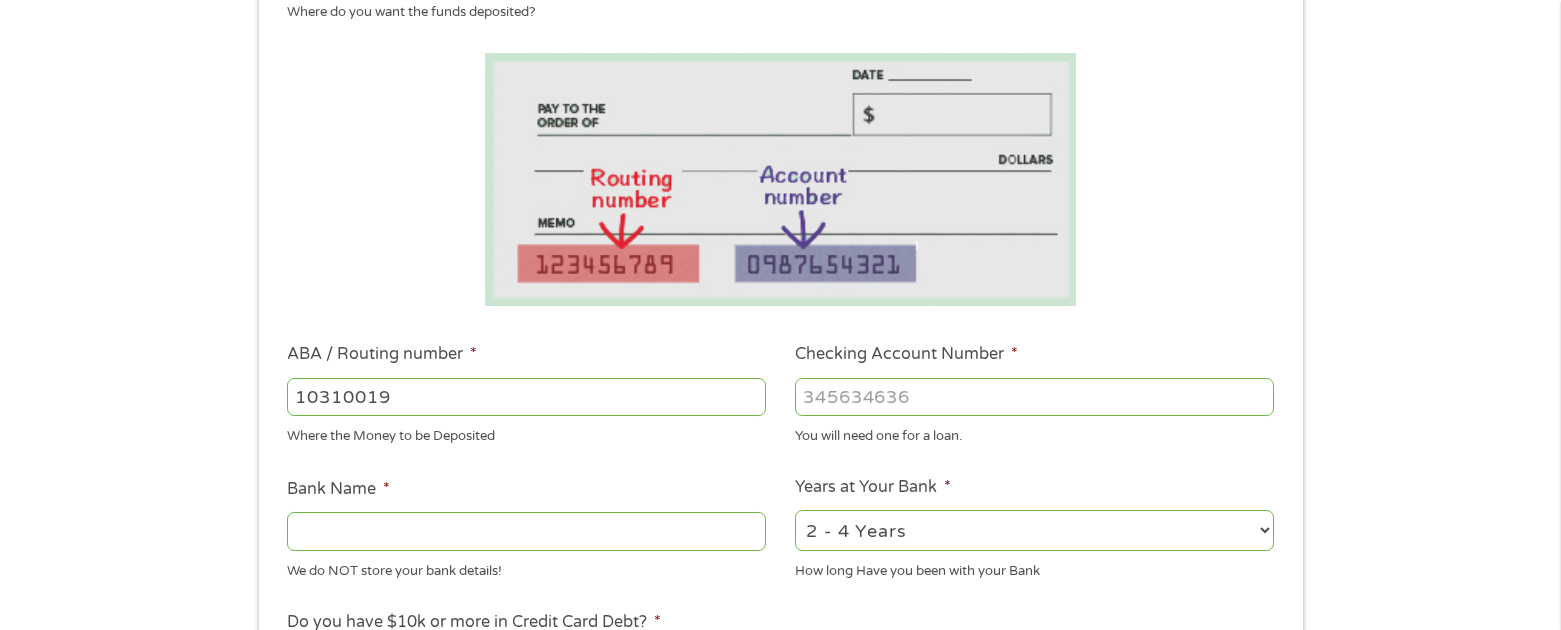 type on "103100195" 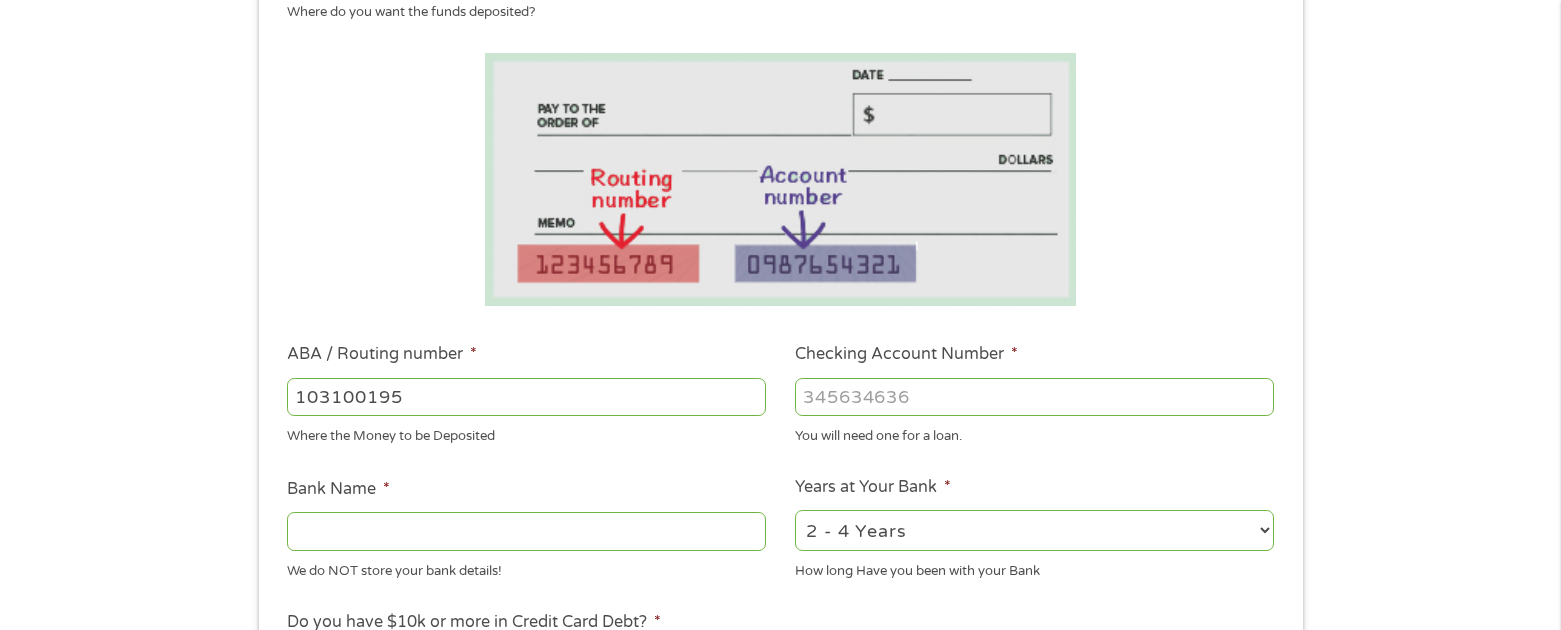 type on "CENTRAL NATIONAL BANK  TRUST" 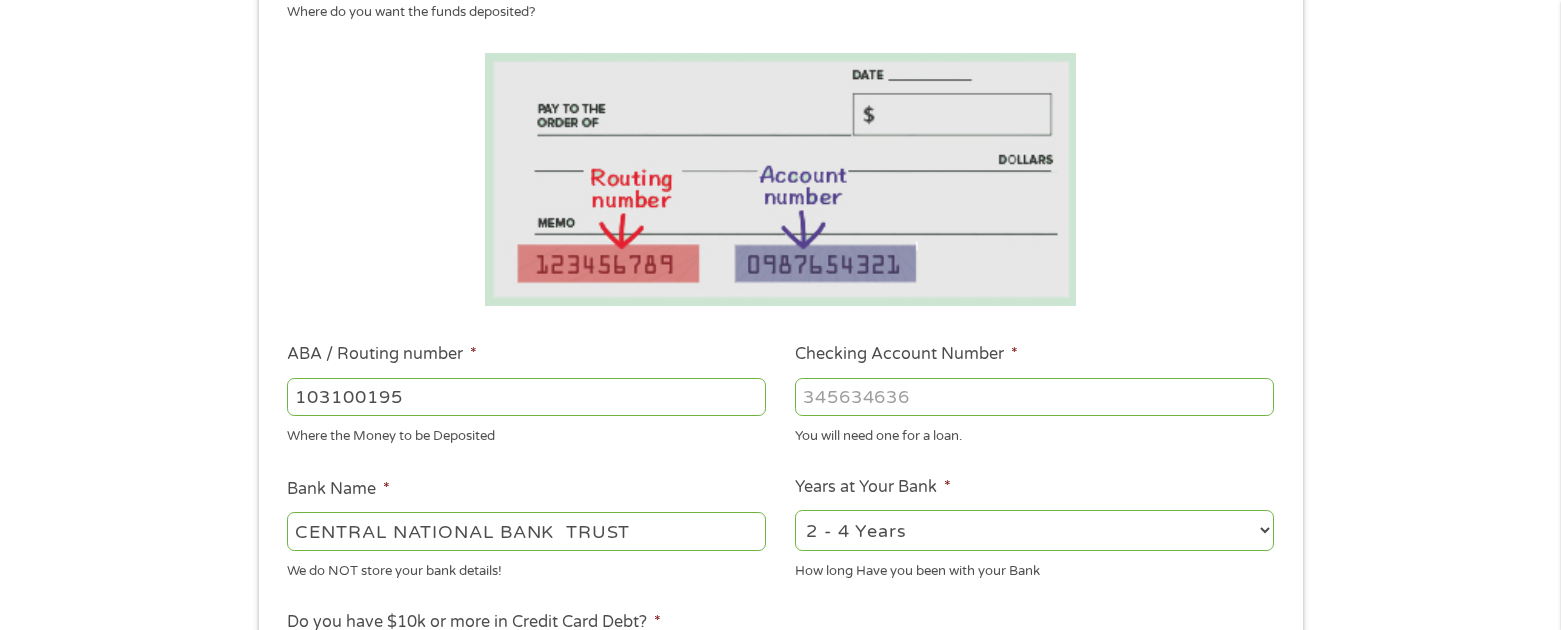 type on "103100195" 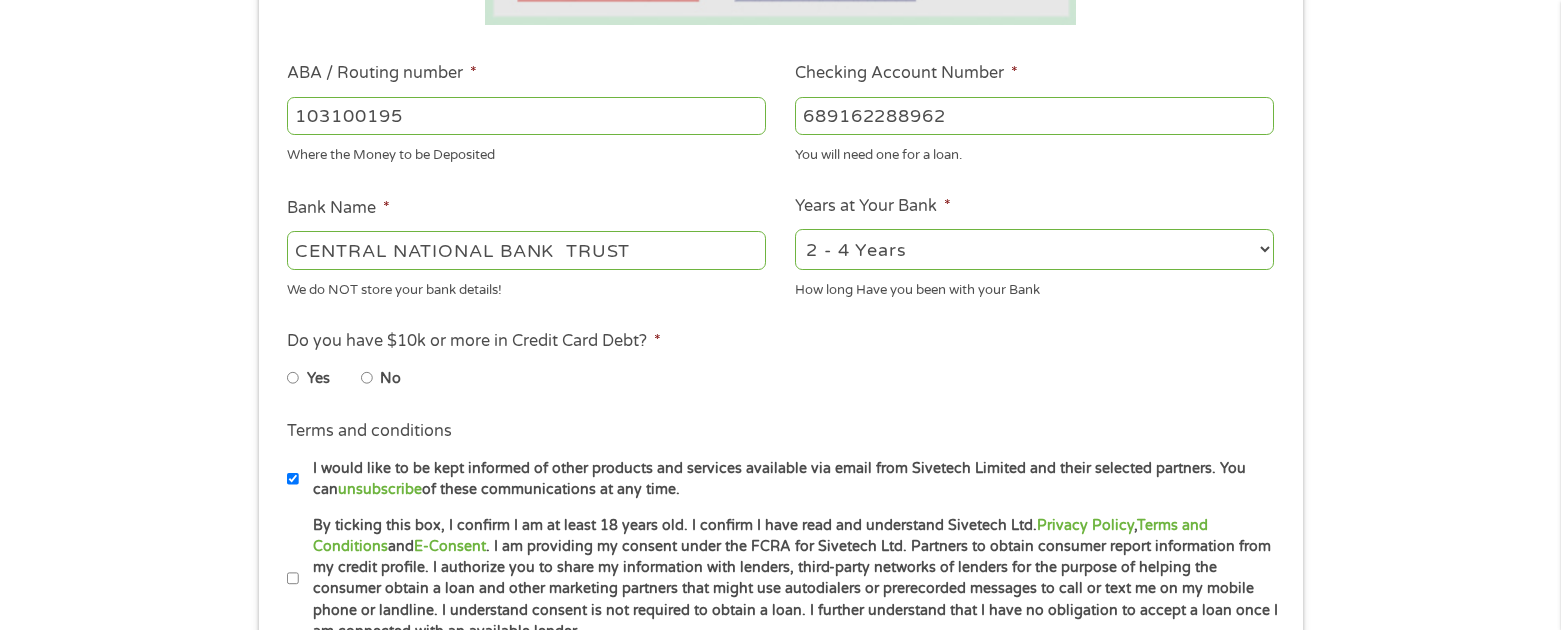 scroll, scrollTop: 600, scrollLeft: 0, axis: vertical 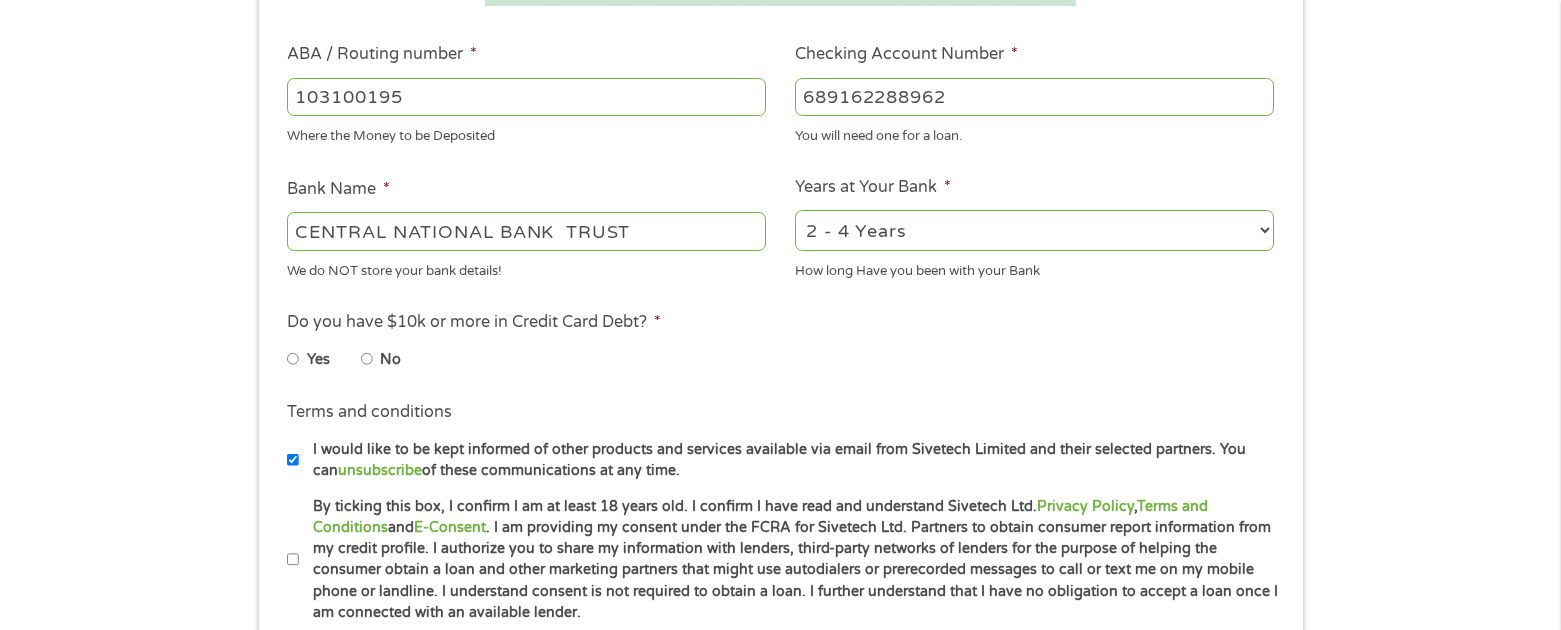 type on "689162288962" 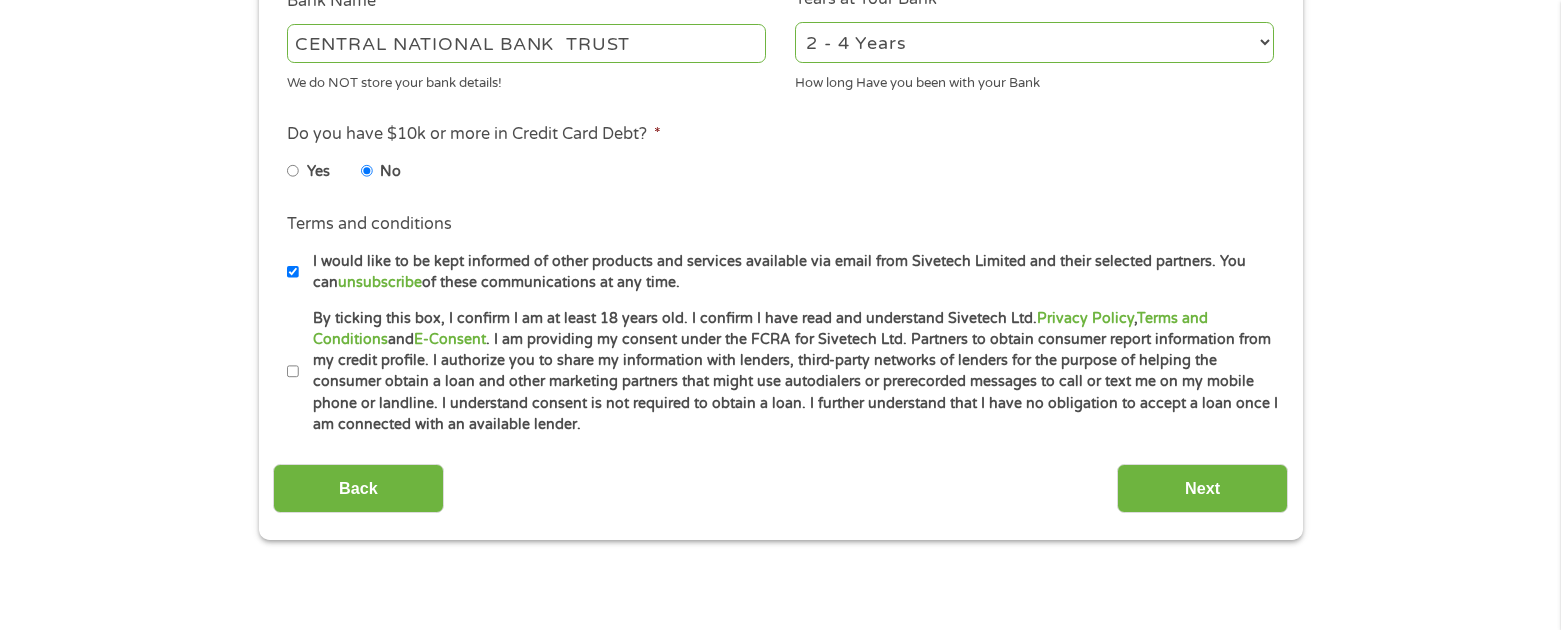 scroll, scrollTop: 800, scrollLeft: 0, axis: vertical 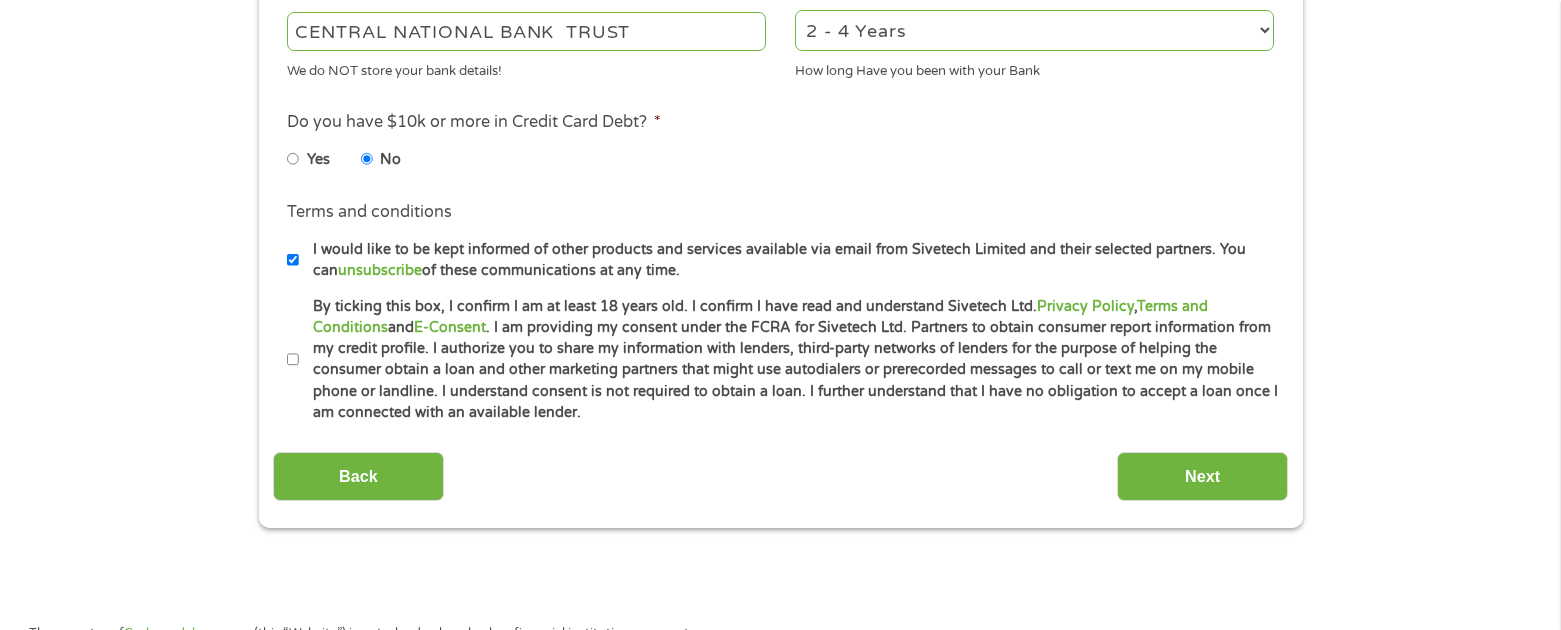 click on "By ticking this box, I confirm I am at least 18 years old. I confirm I have read and understand Sivetech Ltd.  Privacy Policy ,  Terms and Conditions  and  E-Consent . I am providing my consent under the FCRA for Sivetech Ltd. Partners to obtain consumer report information from my credit profile. I authorize you to share my information with lenders, third-party networks of lenders for the purpose of helping the consumer obtain a loan and other marketing partners that might use autodialers or prerecorded messages to call or text me on my mobile phone or landline. I understand consent is not required to obtain a loan. I further understand that I have no obligation to accept a loan once I am connected with an available lender." at bounding box center (293, 360) 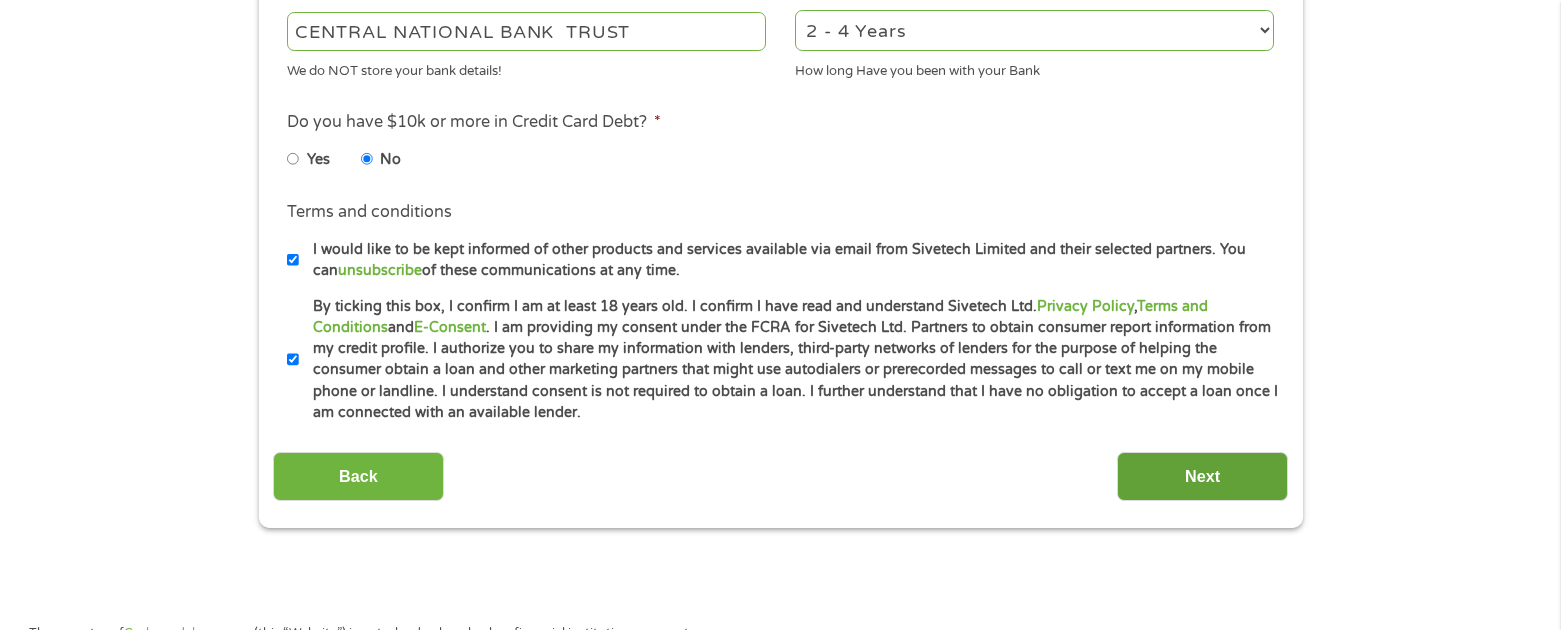 click on "Next" at bounding box center (1202, 476) 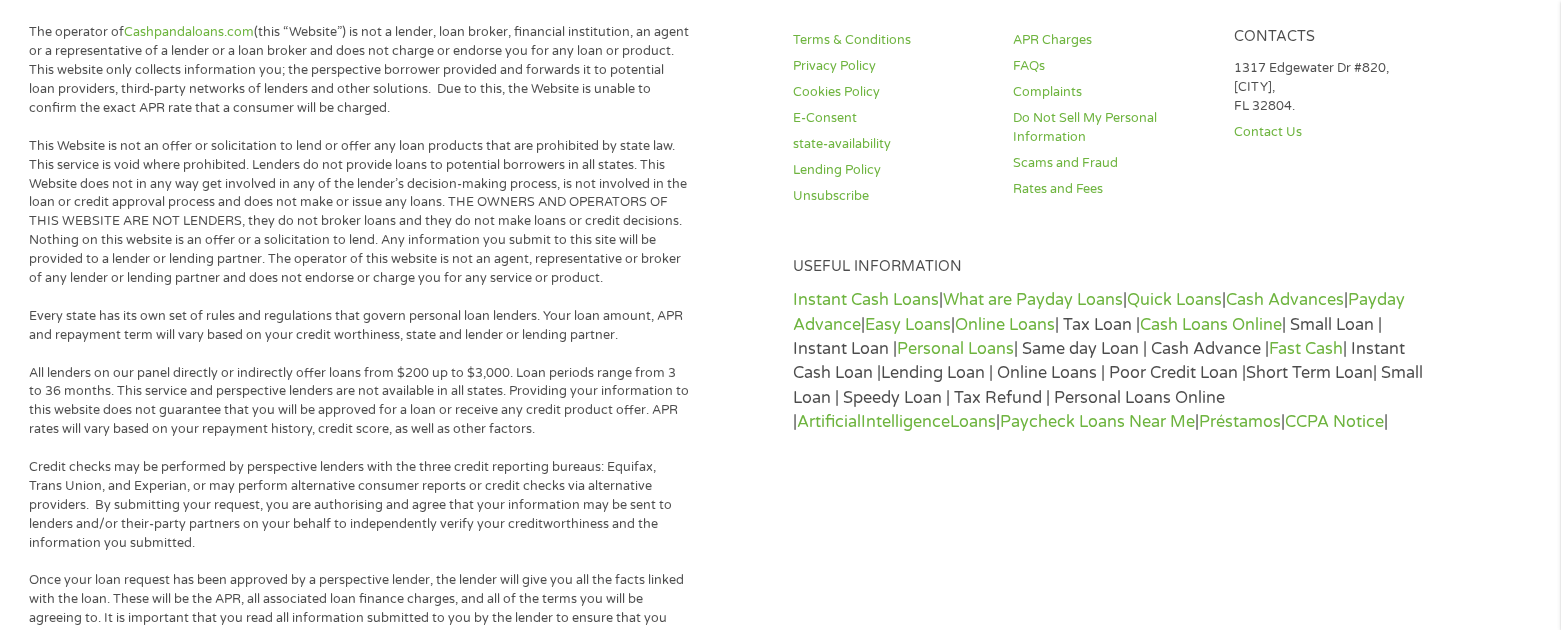 scroll, scrollTop: 8, scrollLeft: 8, axis: both 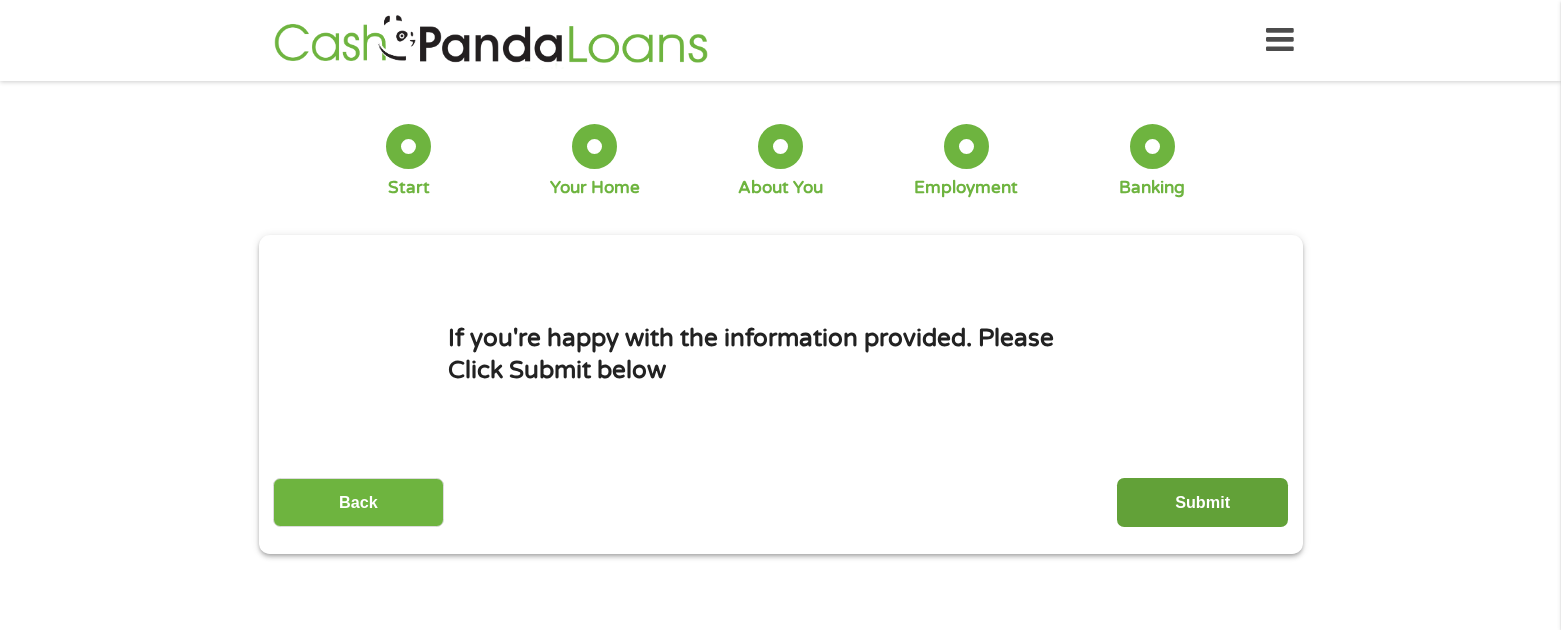 click on "Submit" at bounding box center [1202, 502] 